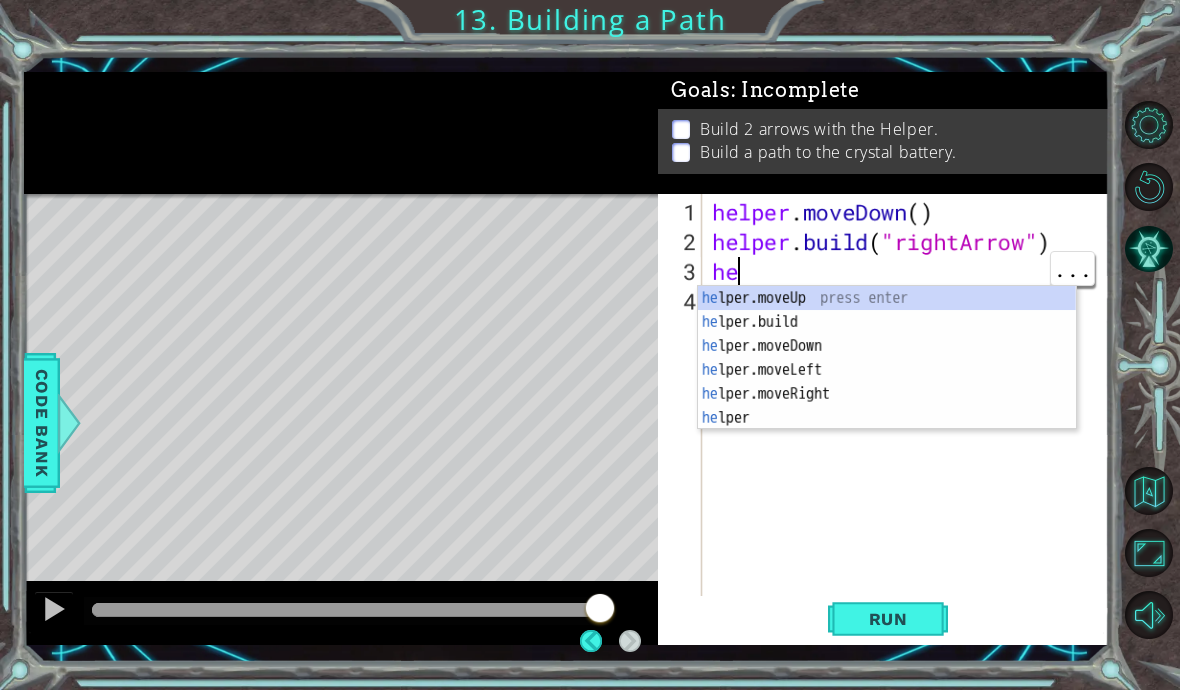 scroll, scrollTop: 218, scrollLeft: 0, axis: vertical 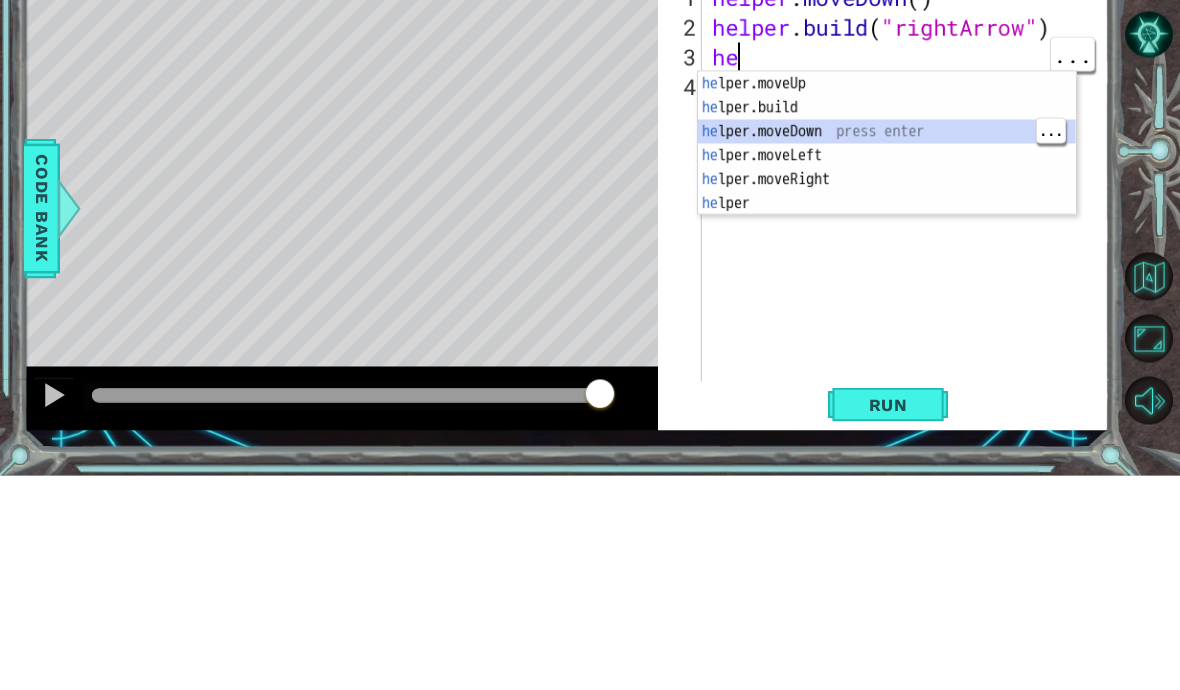 click on "he lper.moveUp press enter he lper.build press enter he lper.moveDown press enter he lper.moveLeft press enter he lper.moveRight press enter he lper press enter" at bounding box center (887, 382) 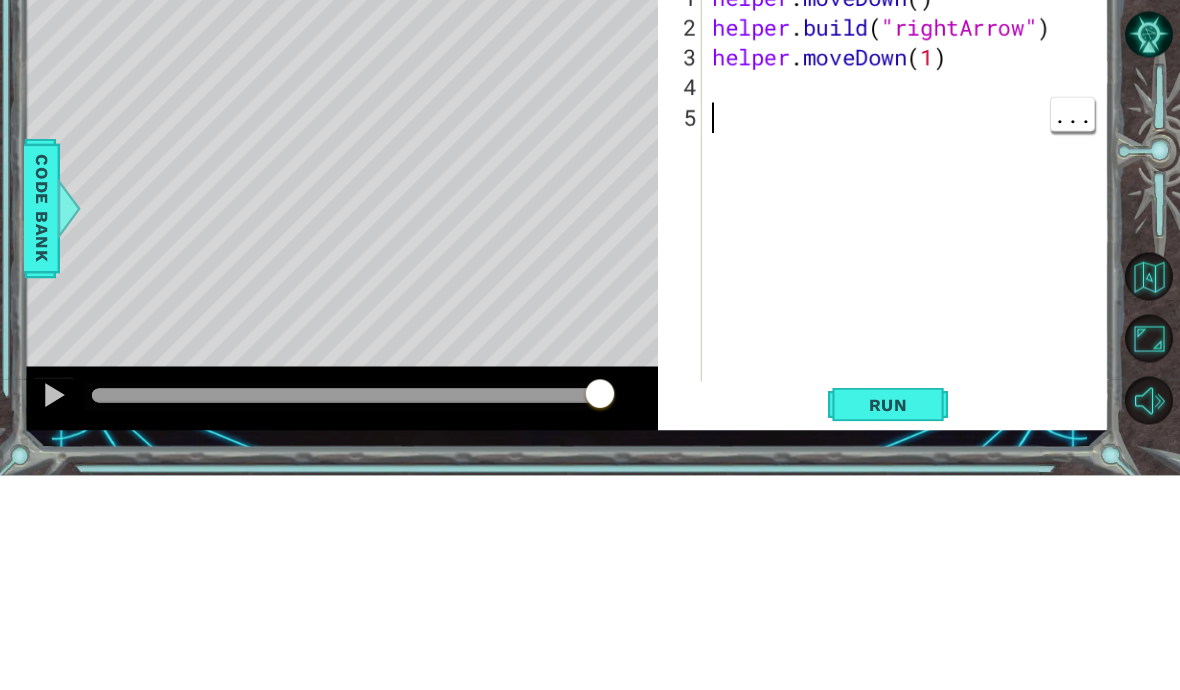 click on "helper . moveDown ( ) helper . build ( "rightArrow" ) helper . moveDown ( 1 )" at bounding box center (911, 437) 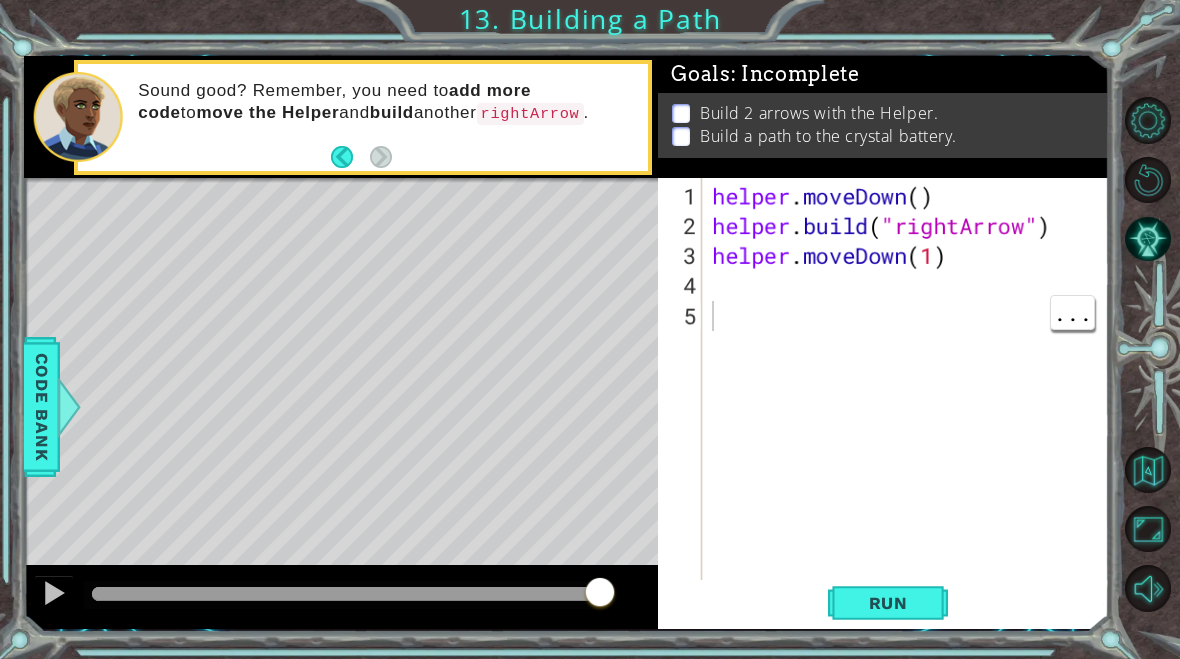 click on "Run" at bounding box center [888, 603] 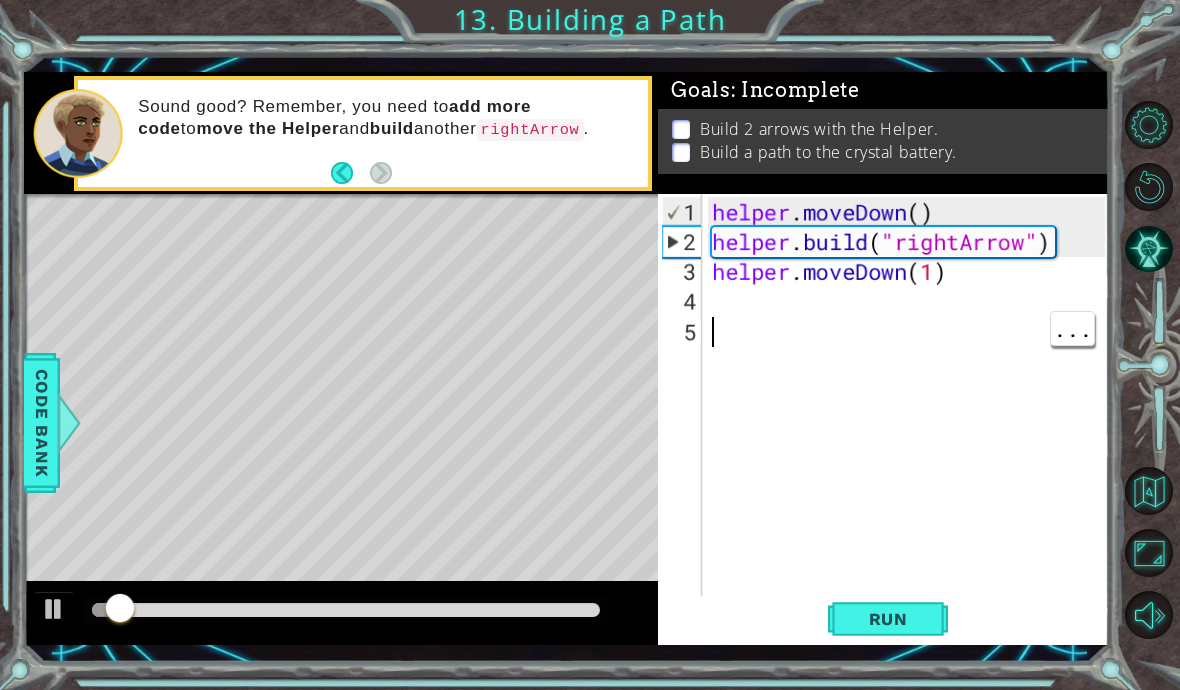 click at bounding box center (486, 488) 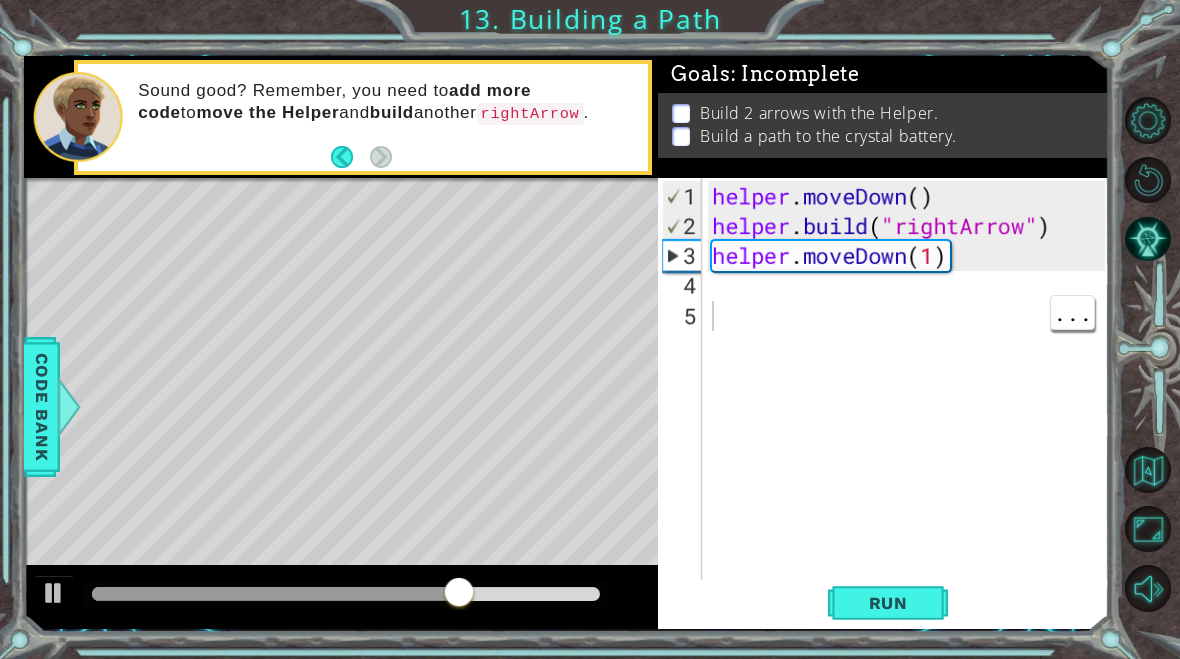 click on "helper . moveDown ( ) helper . build ( "rightArrow" ) helper . moveDown ( 1 )" at bounding box center (911, 421) 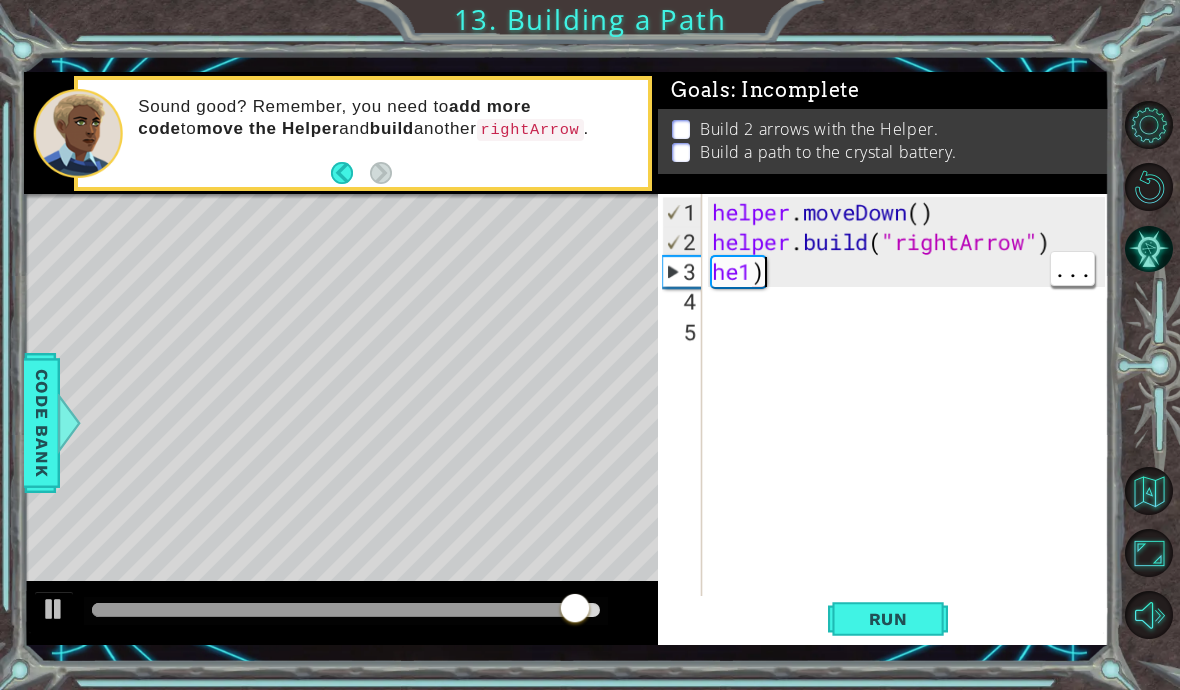 click on "helper . moveDown ( ) helper . build ( "rightArrow" ) he1 )" at bounding box center [911, 437] 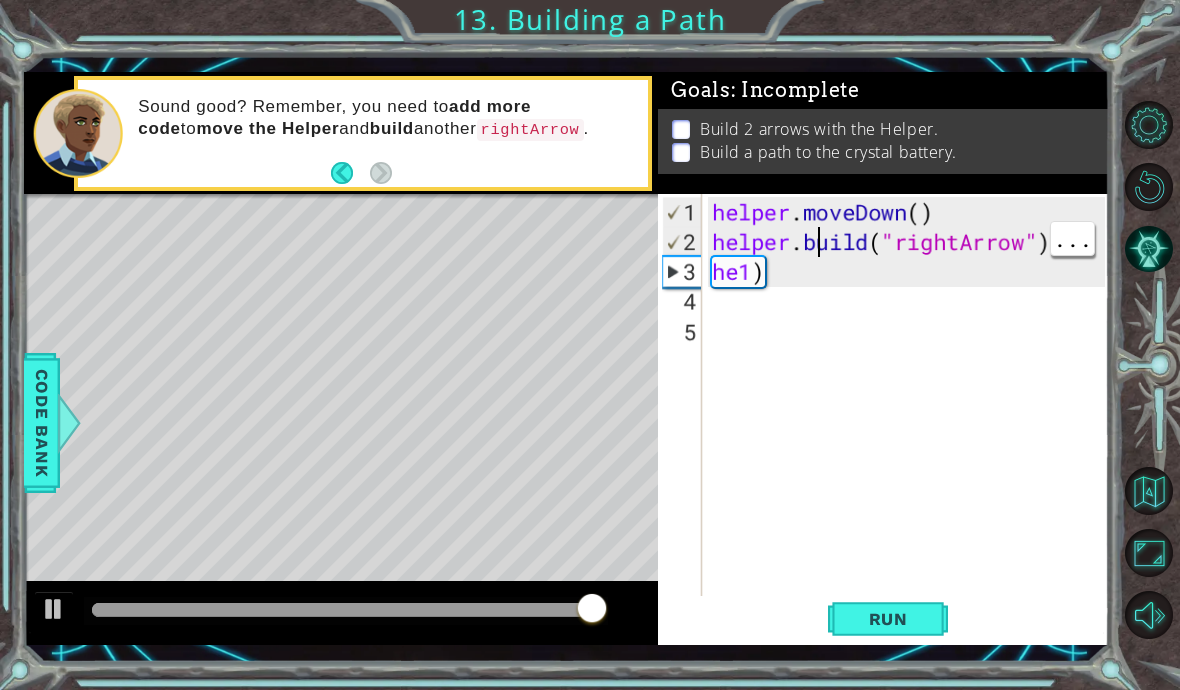 click on "helper . moveDown ( ) helper . build ( "rightArrow" ) he1 )" at bounding box center [911, 437] 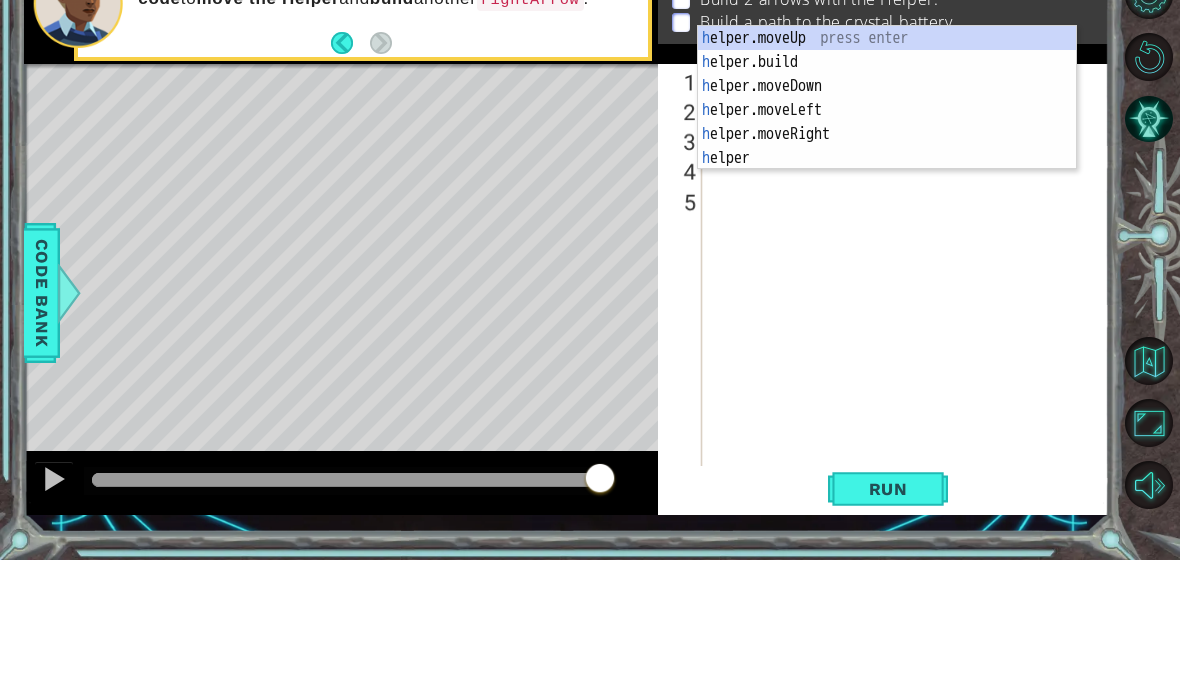scroll, scrollTop: 35, scrollLeft: 62, axis: both 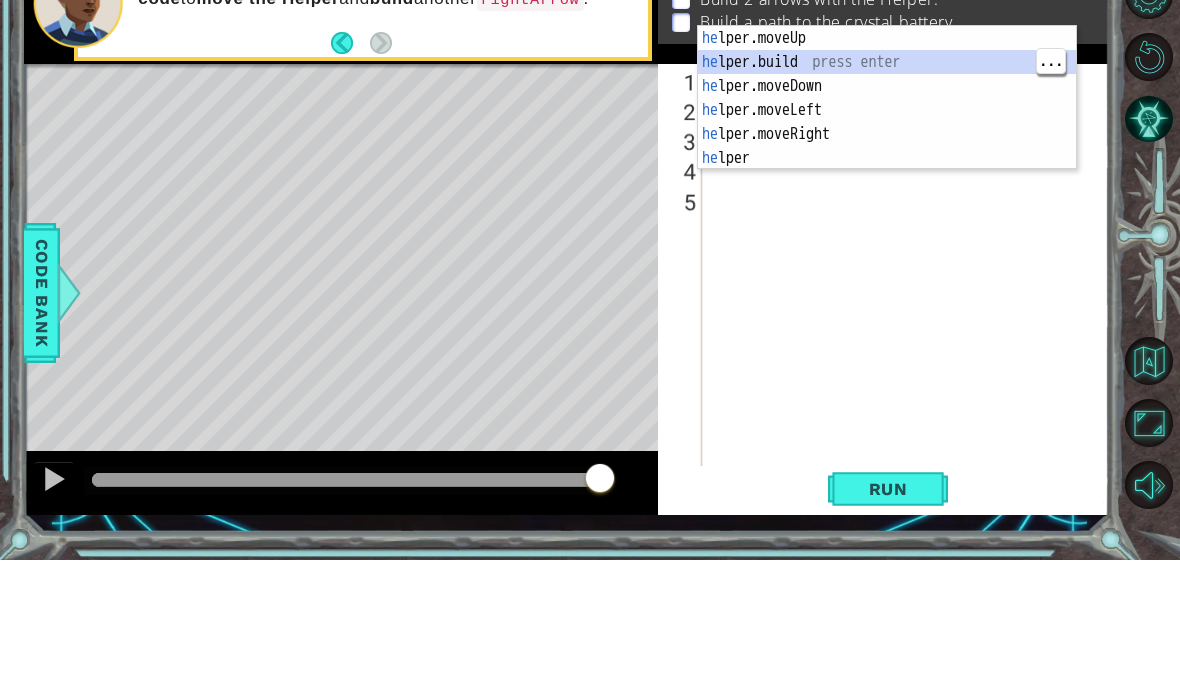 click on "he lper.moveUp press enter he lper.build press enter he lper.moveDown press enter he lper.moveLeft press enter he lper.moveRight press enter he lper press enter" at bounding box center (887, 252) 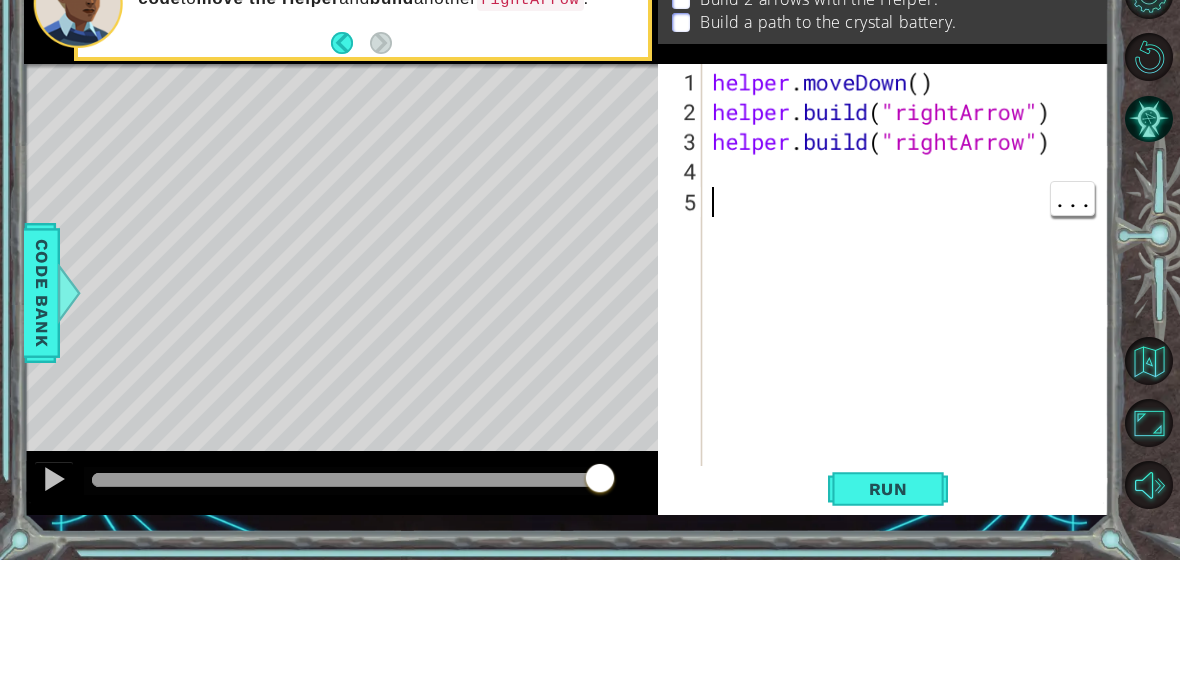 click on "helper . moveDown ( ) helper . build ( "rightArrow" ) helper . build ( "rightArrow" )" at bounding box center (911, 437) 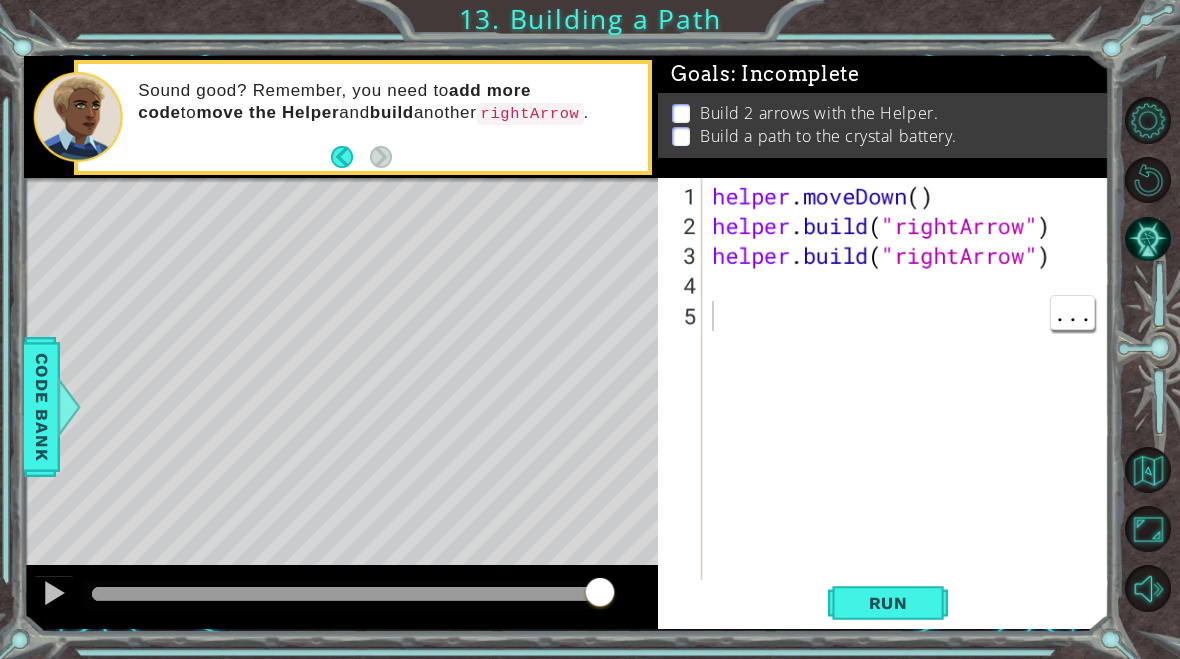 click on "Run" at bounding box center (888, 602) 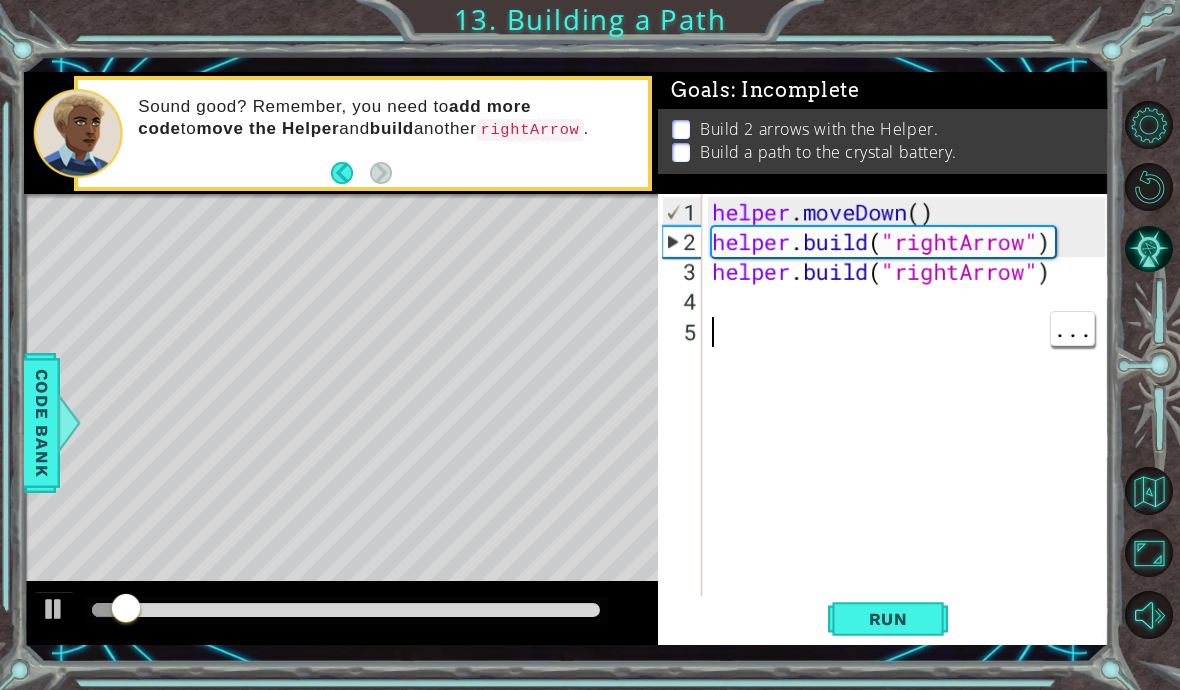 click at bounding box center [486, 488] 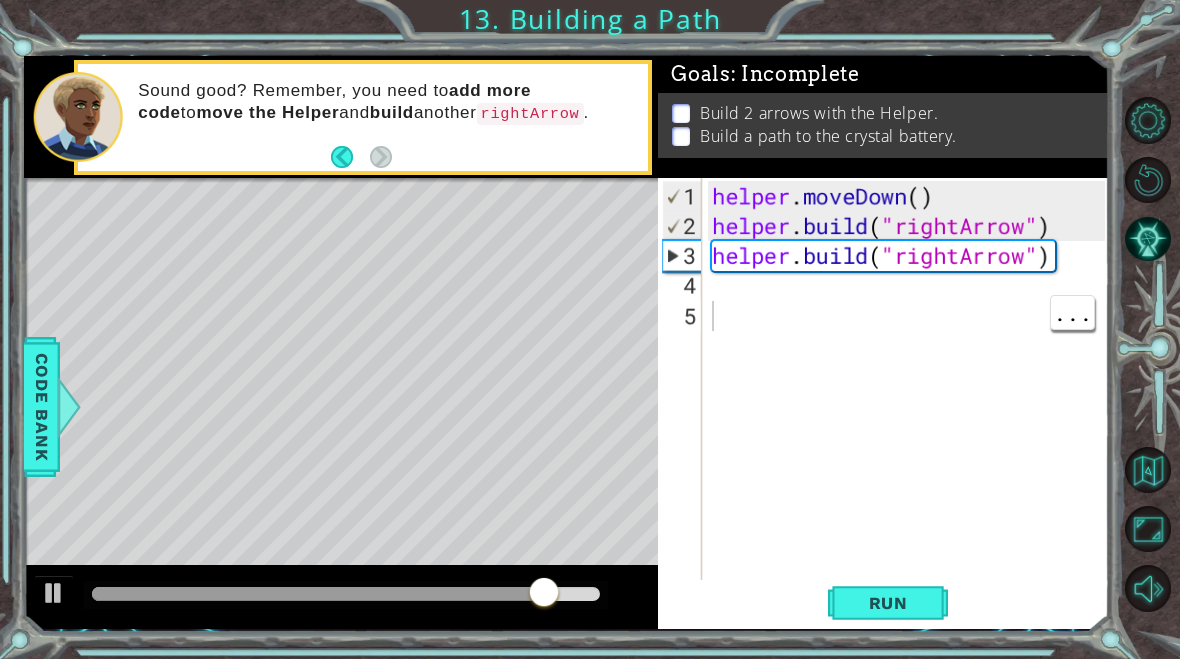 click on "Run" at bounding box center [888, 602] 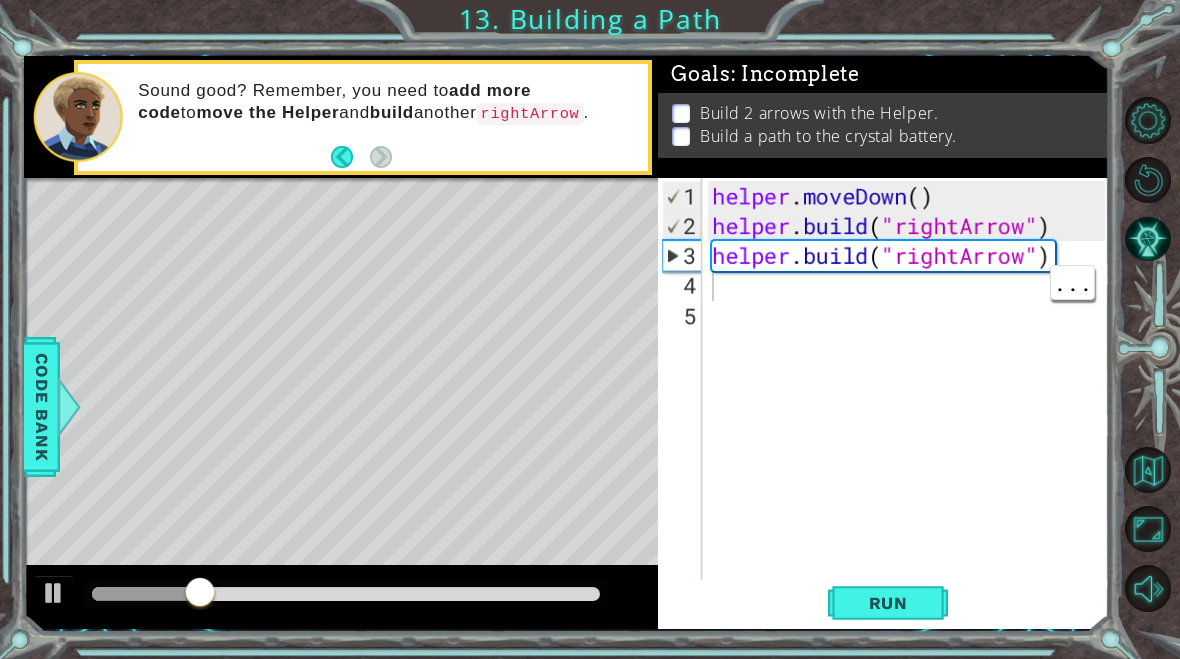click on "helper . moveDown ( ) helper . build ( "rightArrow" ) helper . build ( "rightArrow" )" at bounding box center (911, 421) 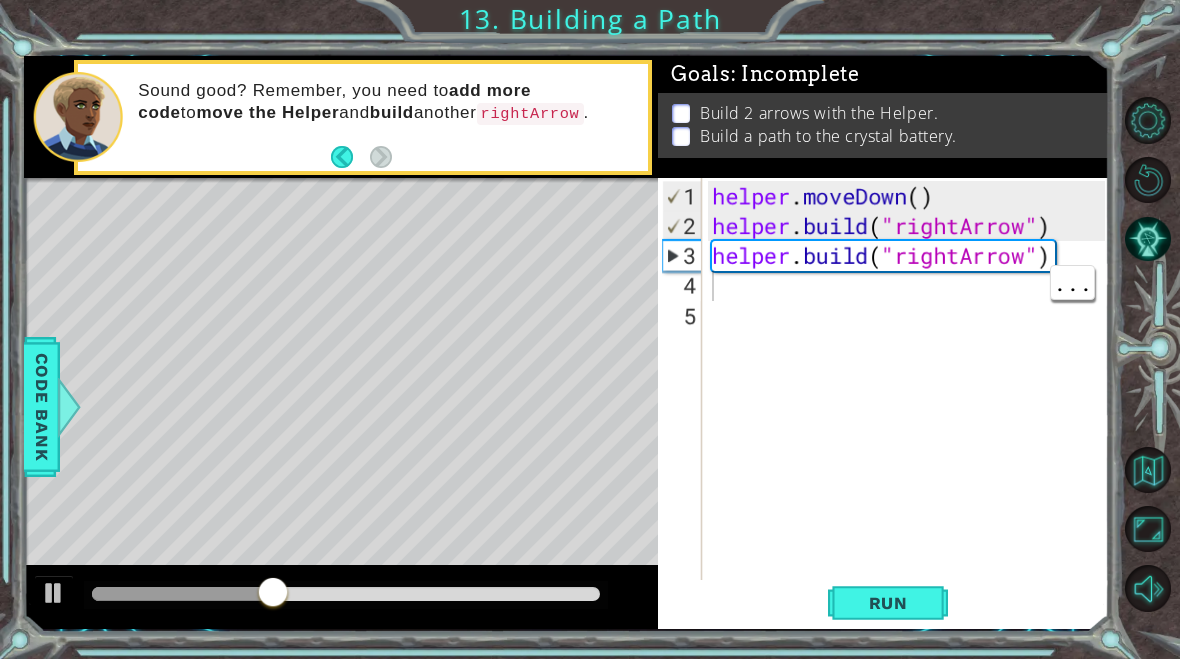 click on "helper . moveDown ( ) helper . build ( "rightArrow" ) helper . build ( "rightArrow" )" at bounding box center (911, 421) 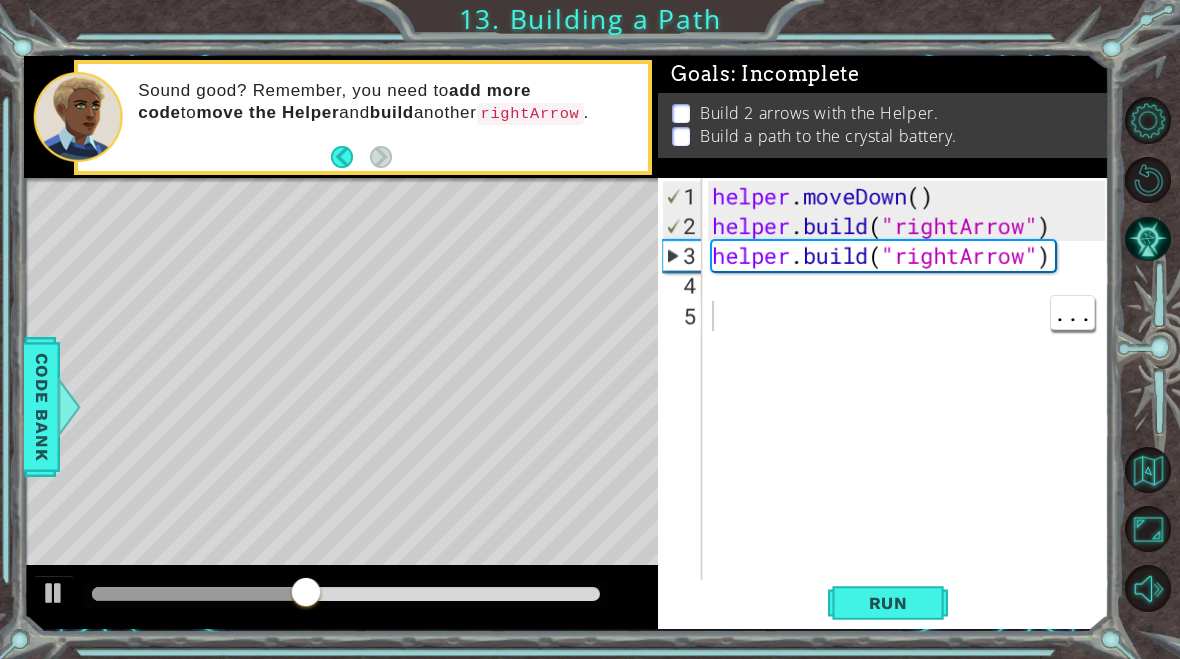 click on "helper . moveDown ( ) helper . build ( "rightArrow" ) helper . build ( "rightArrow" )" at bounding box center [911, 421] 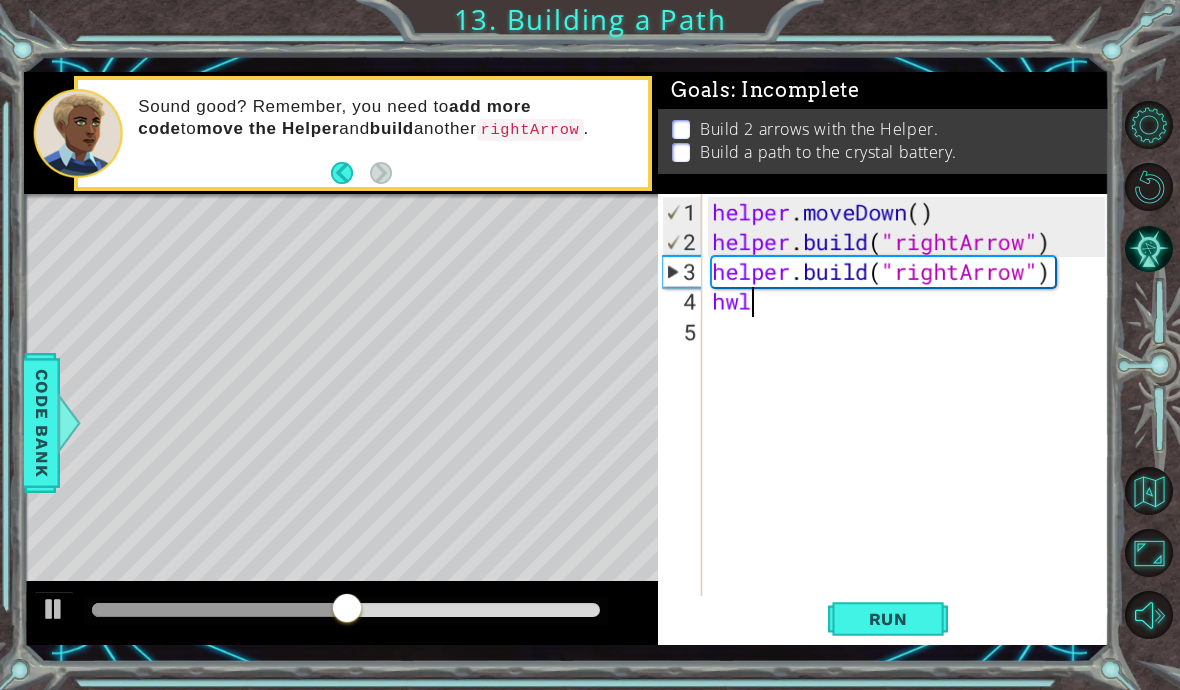 scroll, scrollTop: 35, scrollLeft: 89, axis: both 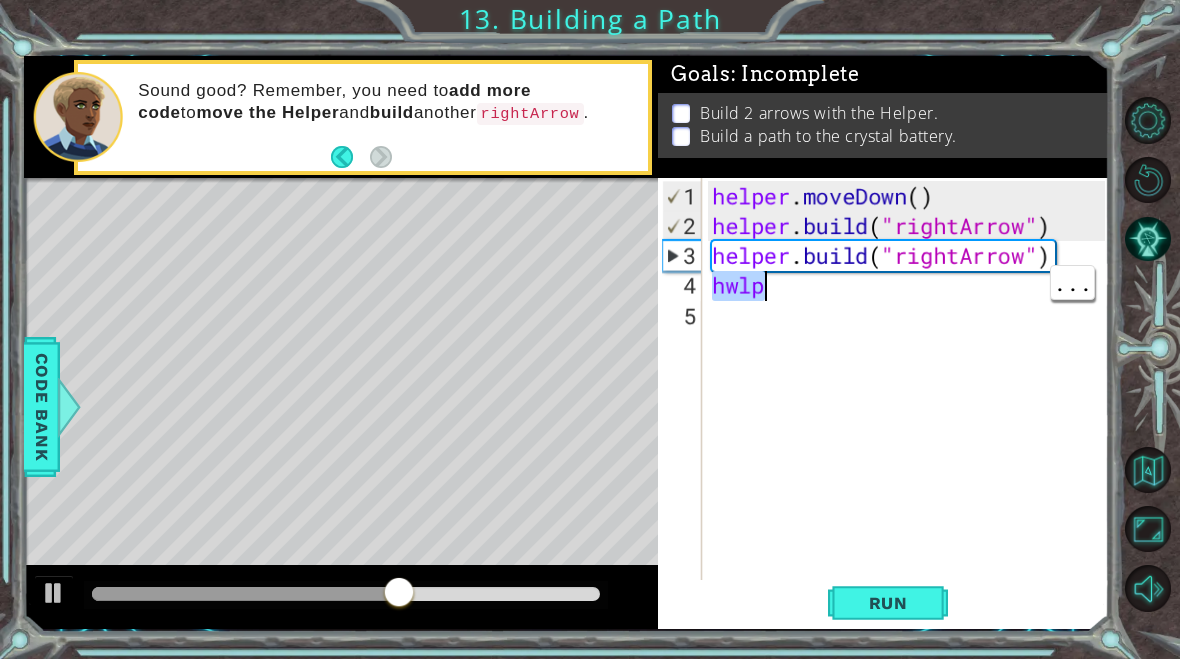 click on "helper . moveDown ( ) helper . build ( "rightArrow" ) helper . build ( "rightArrow" ) hwlp" at bounding box center [911, 421] 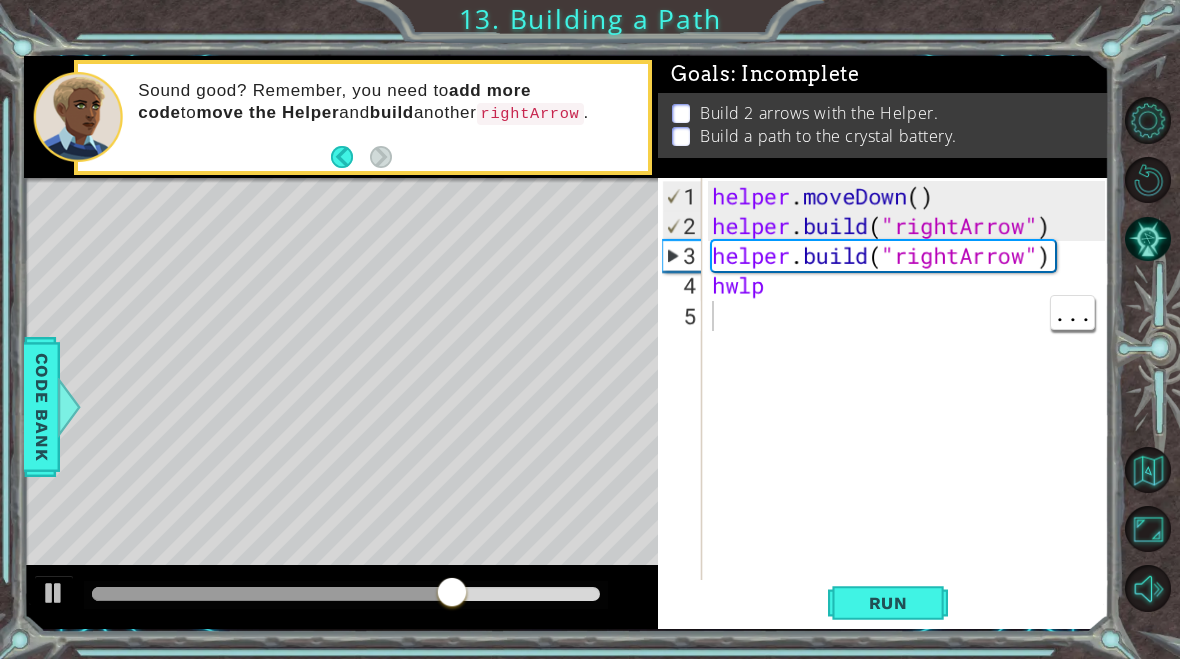 click on "helper . moveDown ( ) helper . build ( "rightArrow" ) helper . build ( "rightArrow" ) hwlp" at bounding box center [911, 421] 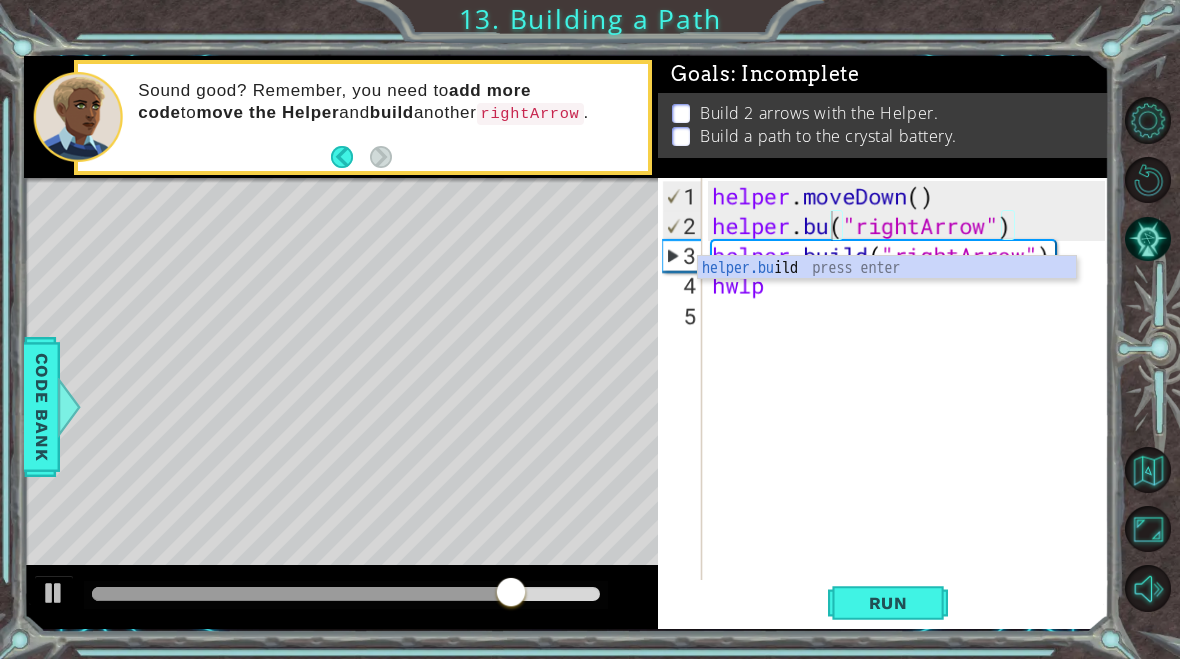 click at bounding box center (1148, 180) 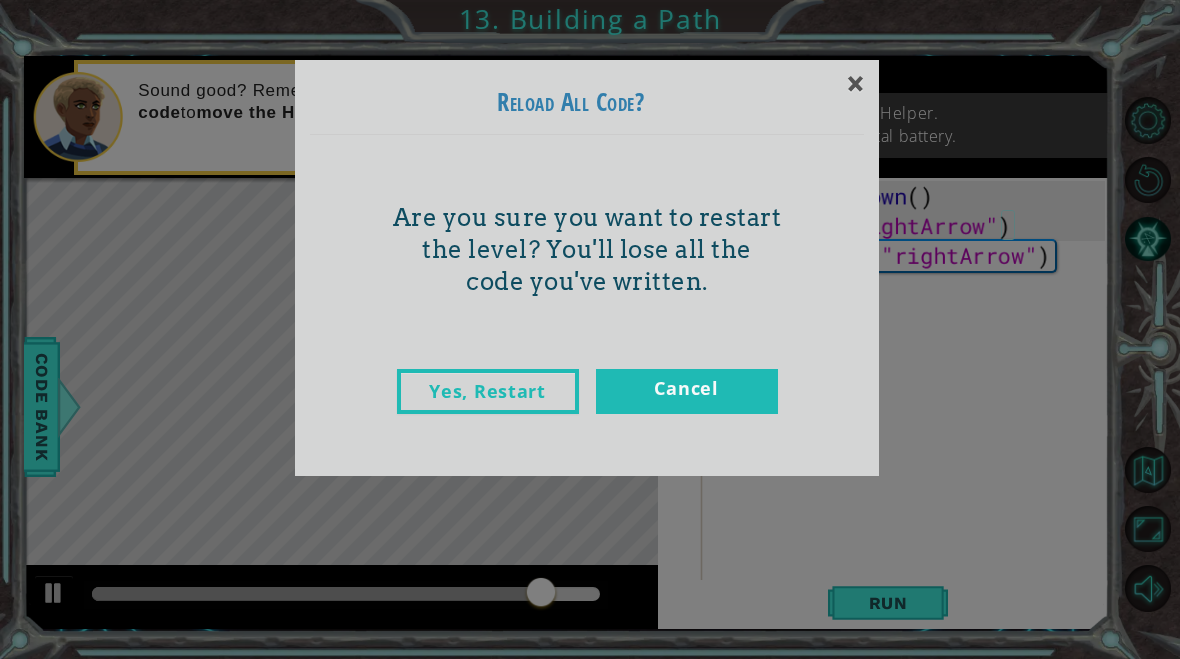 click on "Yes, Restart" at bounding box center [488, 391] 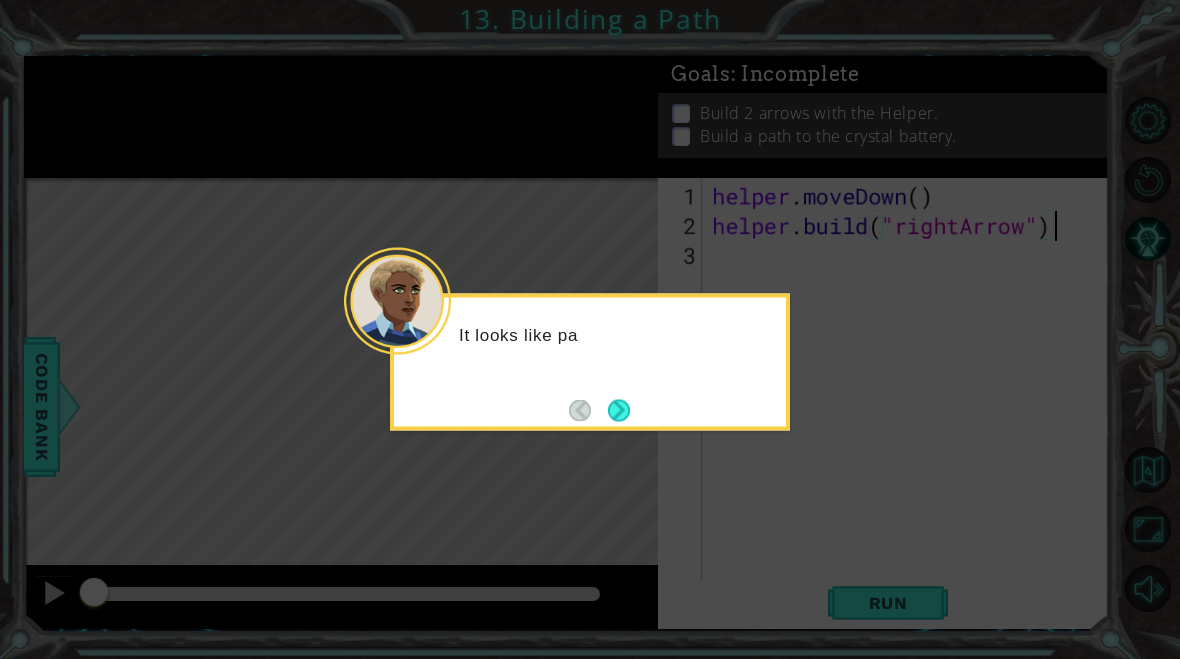 click at bounding box center [619, 410] 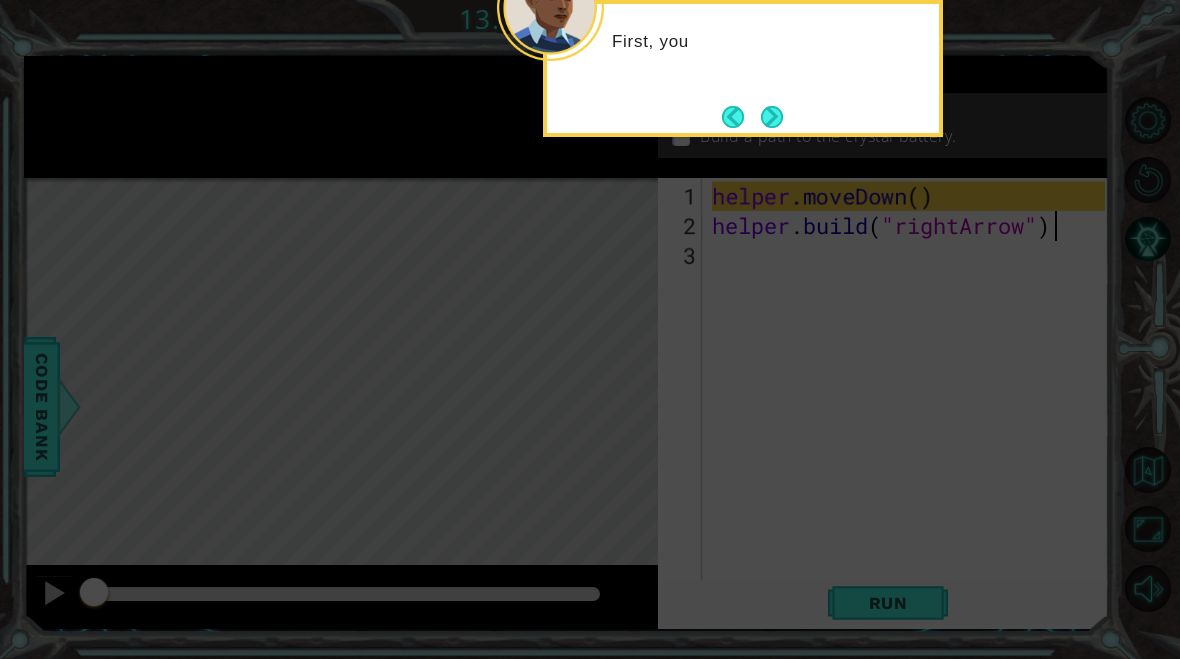 click at bounding box center (772, 117) 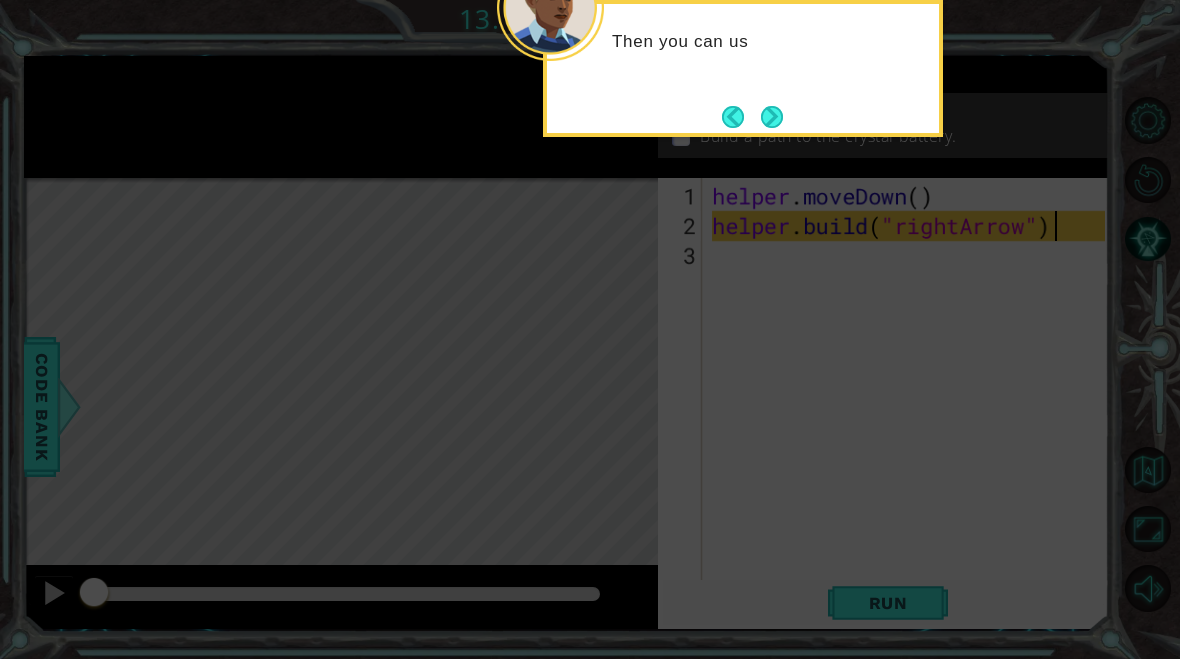 click at bounding box center (772, 117) 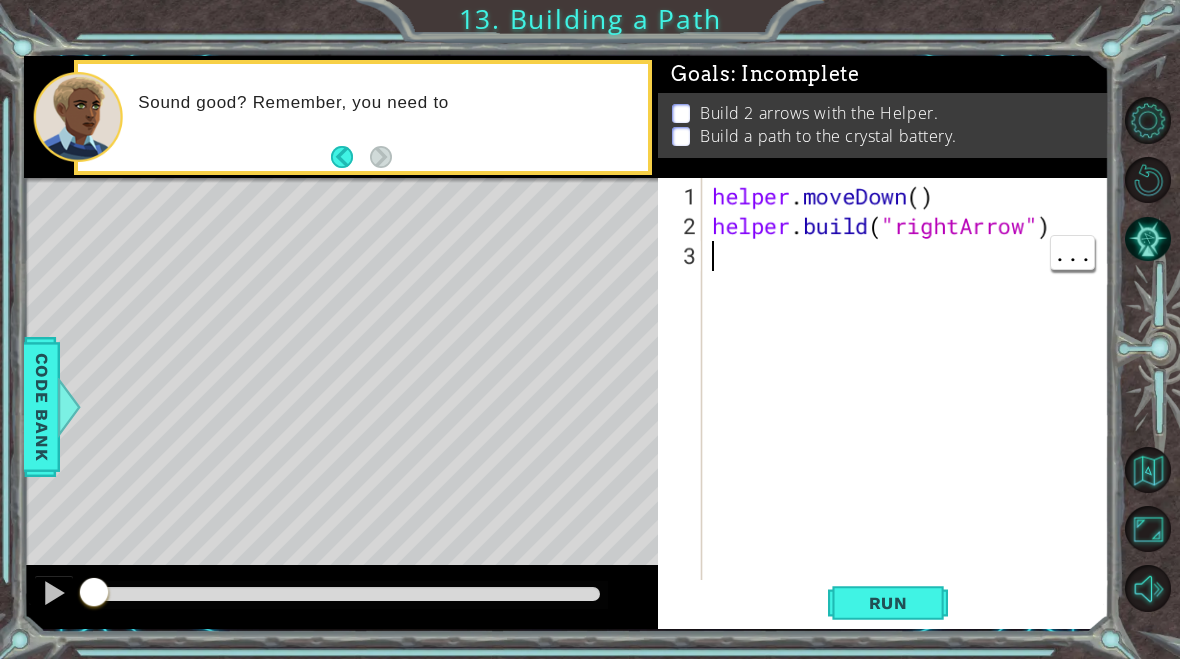 click on "helper . moveDown ( ) helper . build ( "rightArrow" )" at bounding box center [911, 421] 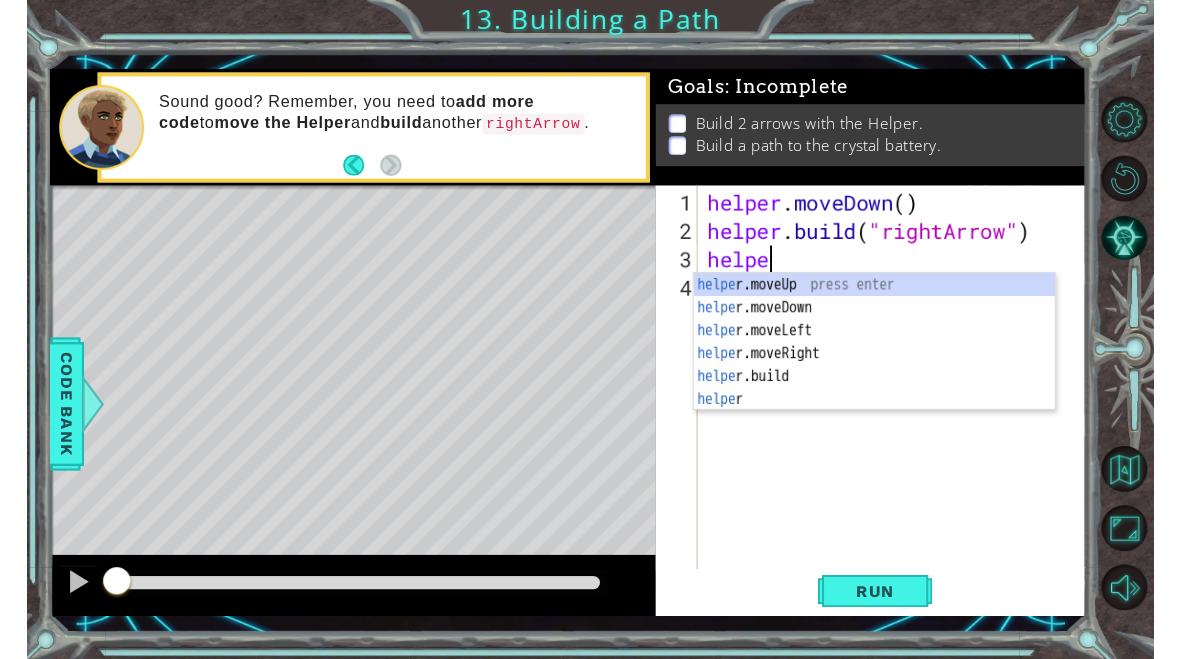 scroll, scrollTop: 35, scrollLeft: 115, axis: both 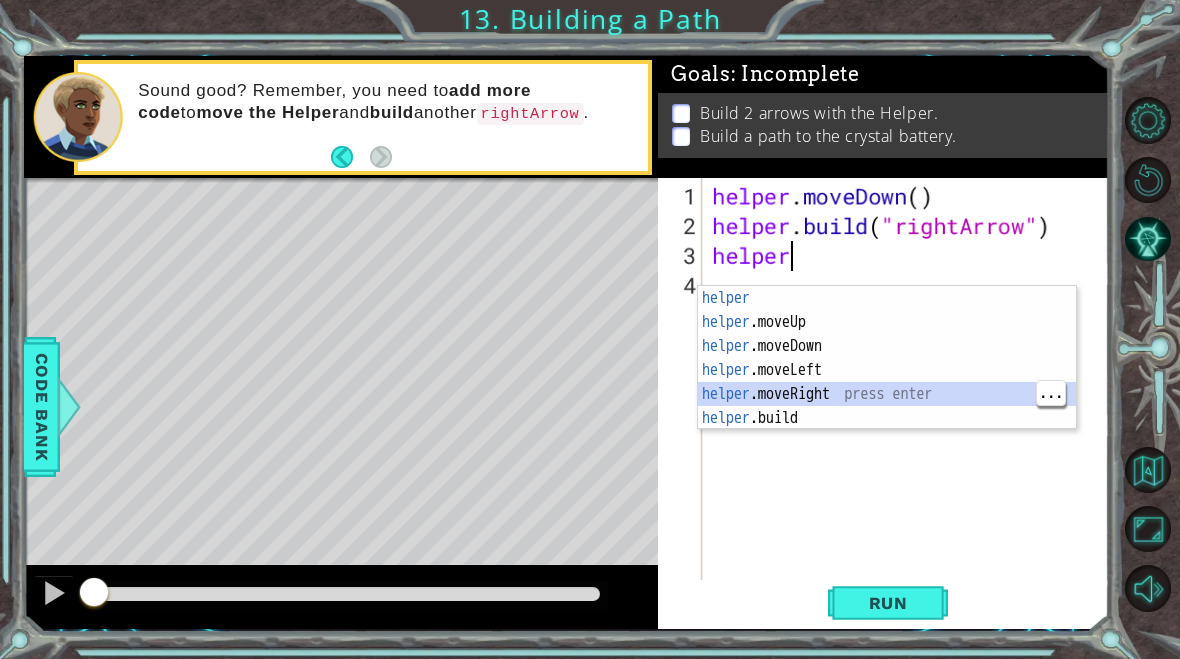 click on "helper press enter helper .moveUp press enter helper .moveDown press enter helper .moveLeft press enter helper .moveRight press enter helper .build press enter" at bounding box center [887, 382] 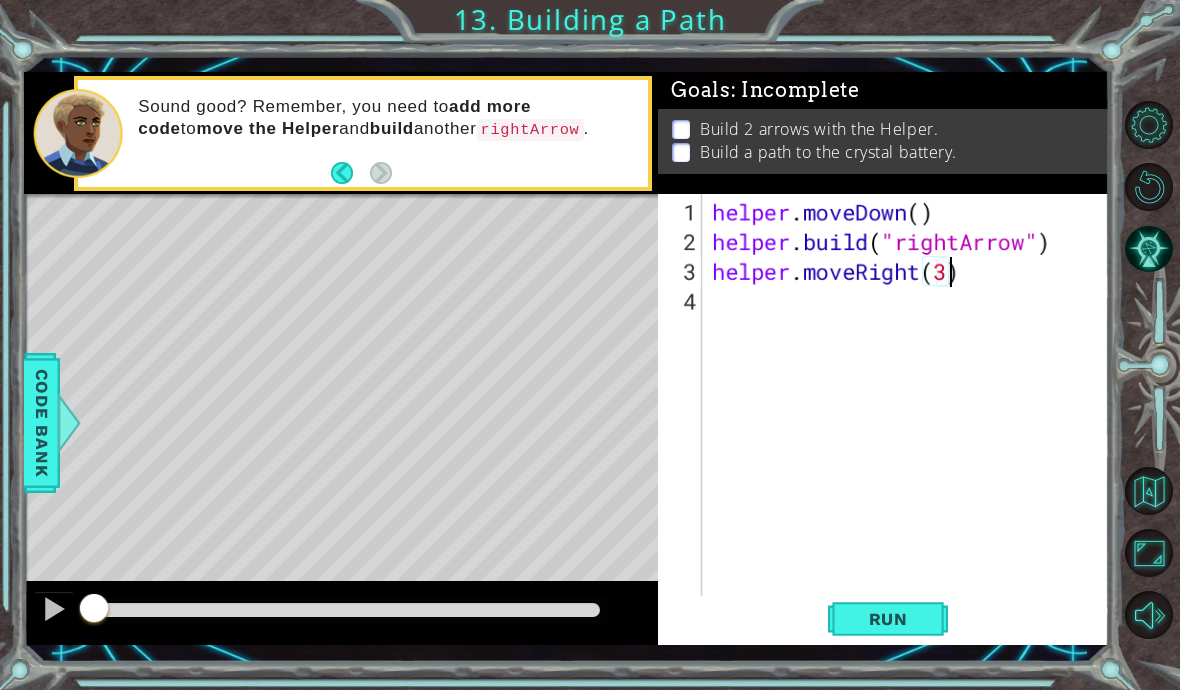 scroll, scrollTop: 35, scrollLeft: 49, axis: both 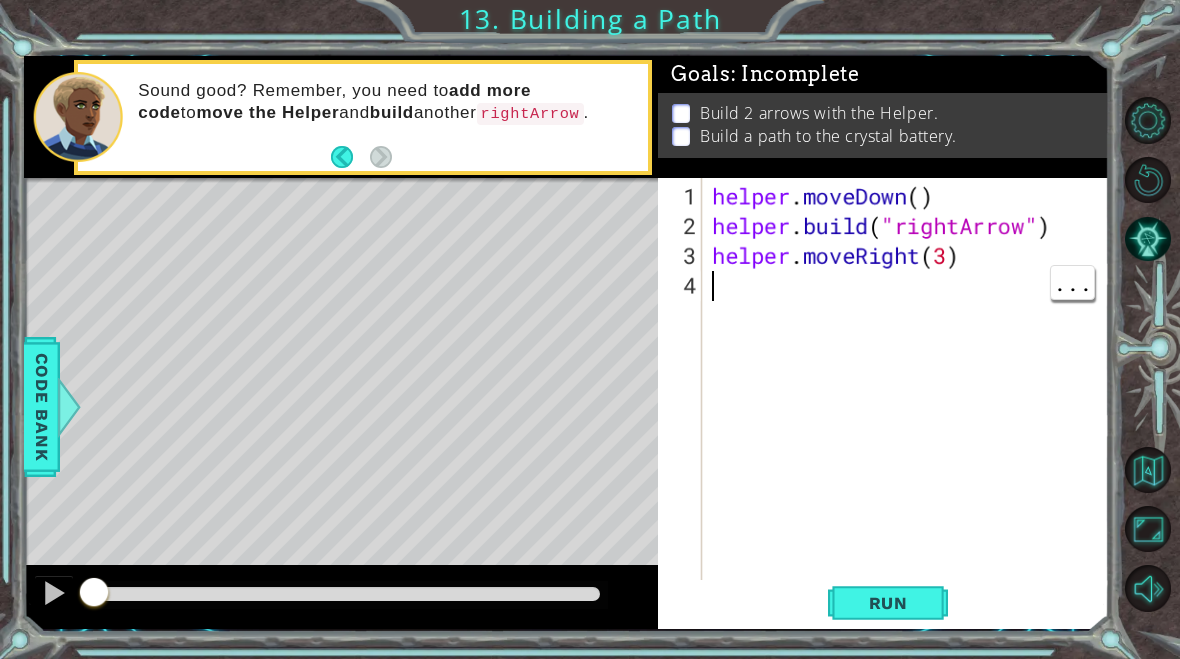 click on "helper . moveDown ( ) helper . build ( "rightArrow" ) helper . moveRight ( 3 )" at bounding box center [911, 421] 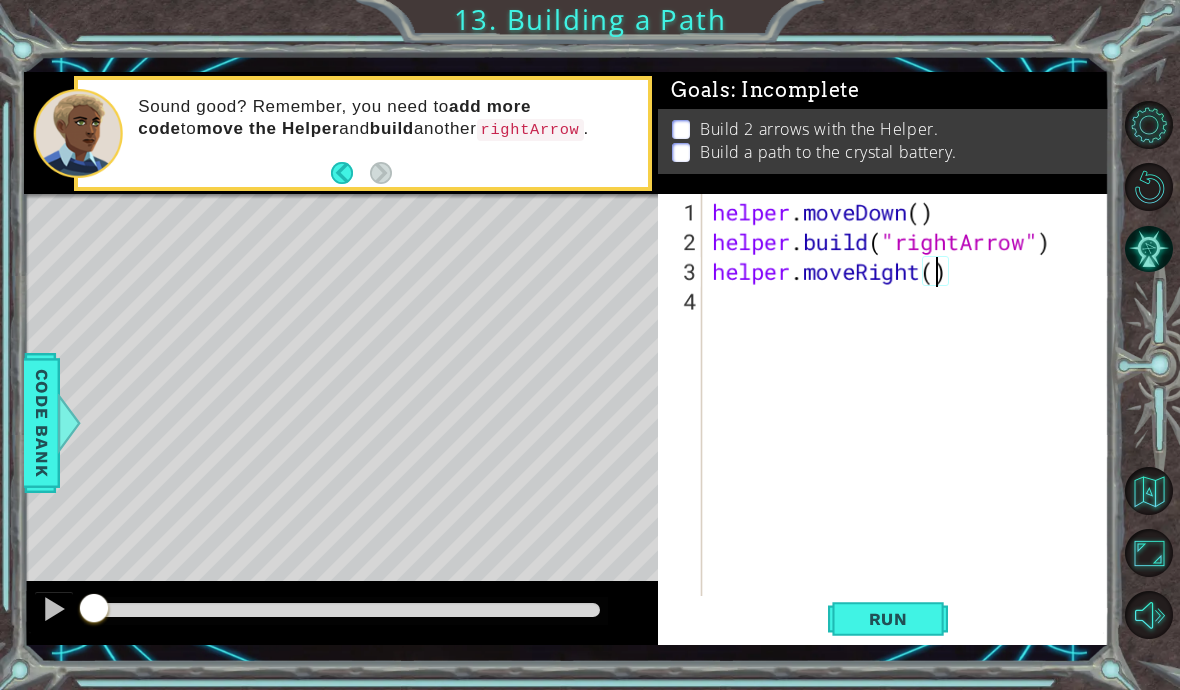 scroll, scrollTop: 35, scrollLeft: 49, axis: both 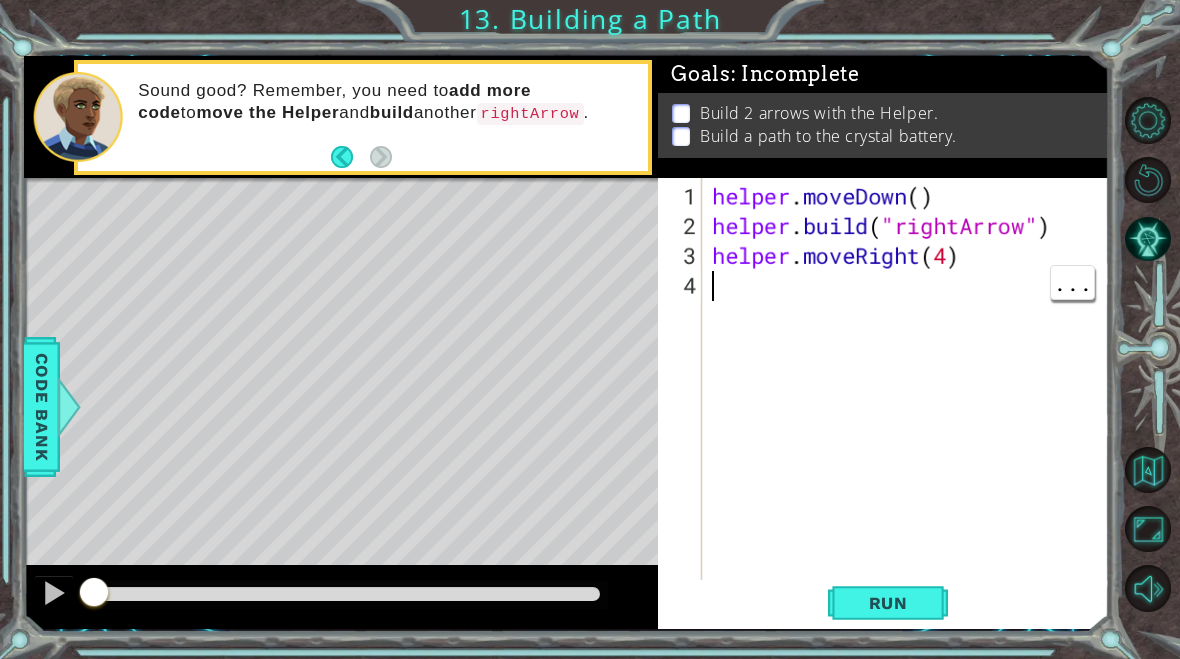 click on "helper . moveDown ( ) helper . build ( "rightArrow" ) helper . moveRight ( 4 )" at bounding box center [911, 421] 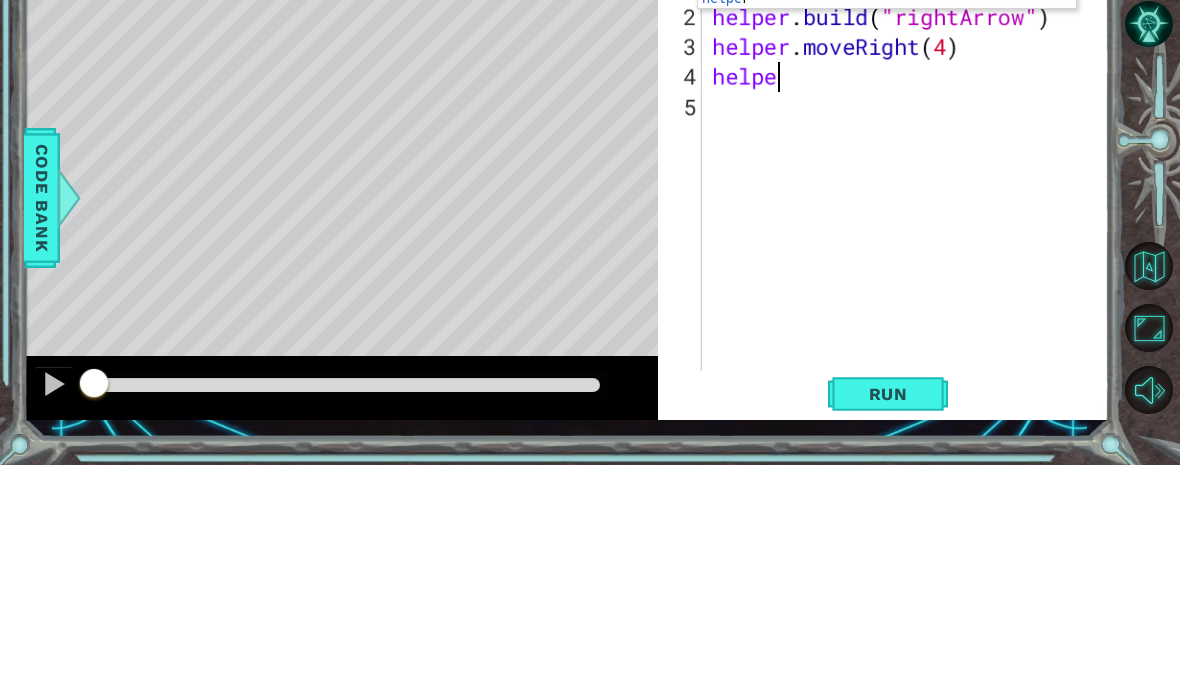 scroll, scrollTop: 35, scrollLeft: 49, axis: both 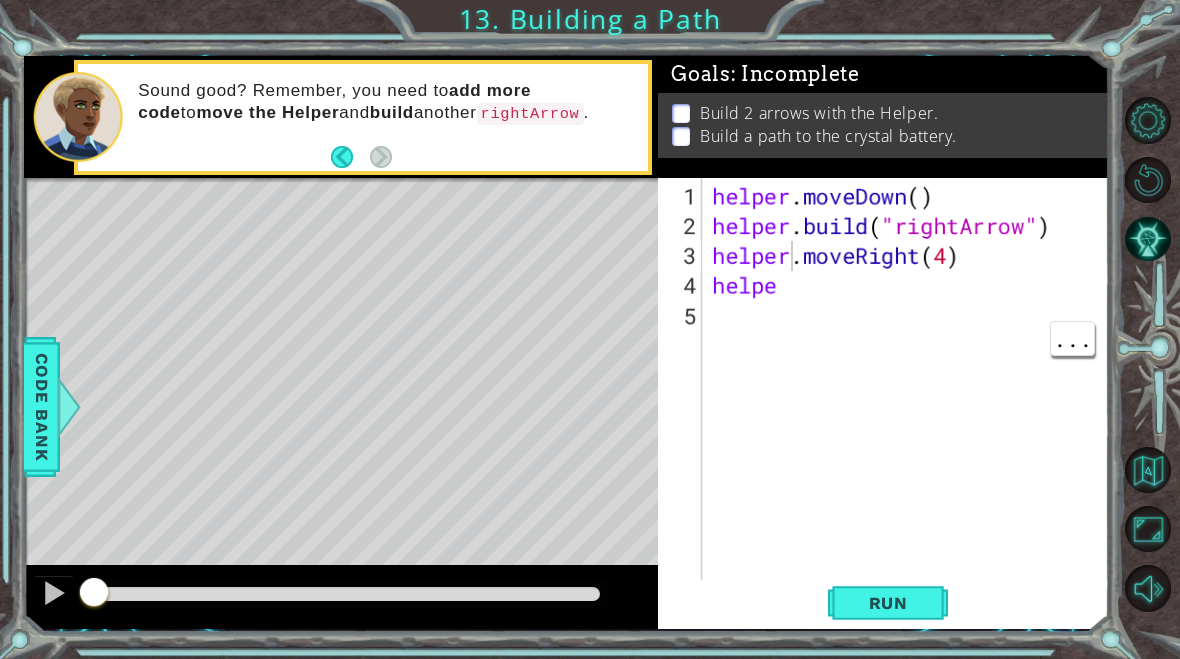 click on "helper . moveDown ( ) helper . build ( "rightArrow" ) helper . moveRight ( 4 ) helpe" at bounding box center [911, 421] 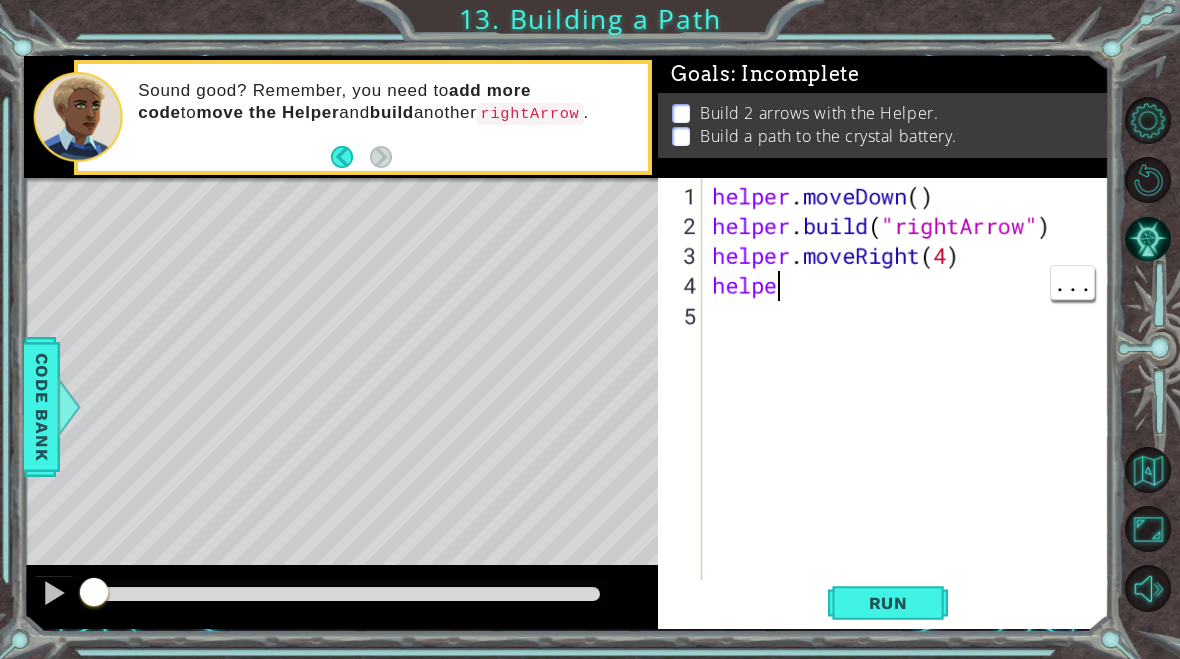click on "helper . moveDown ( ) helper . build ( "rightArrow" ) helper . moveRight ( 4 ) helpe" at bounding box center (911, 421) 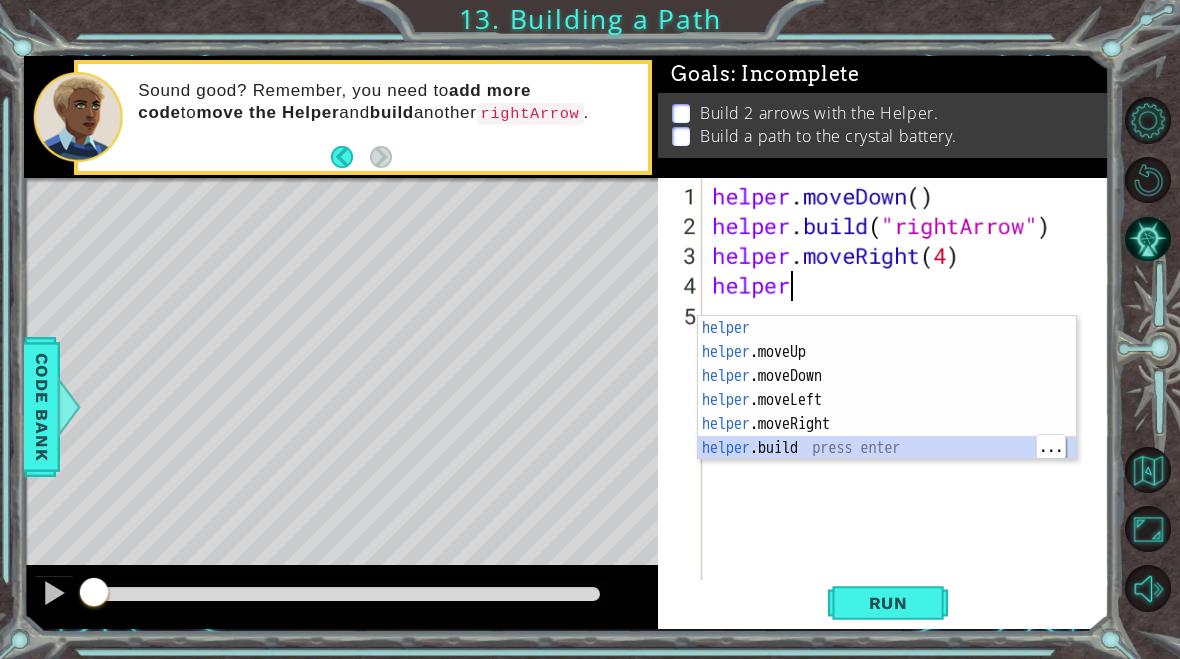 click on "helper press enter helper .moveUp press enter helper .moveDown press enter helper .moveLeft press enter helper .moveRight press enter helper .build press enter" at bounding box center (887, 412) 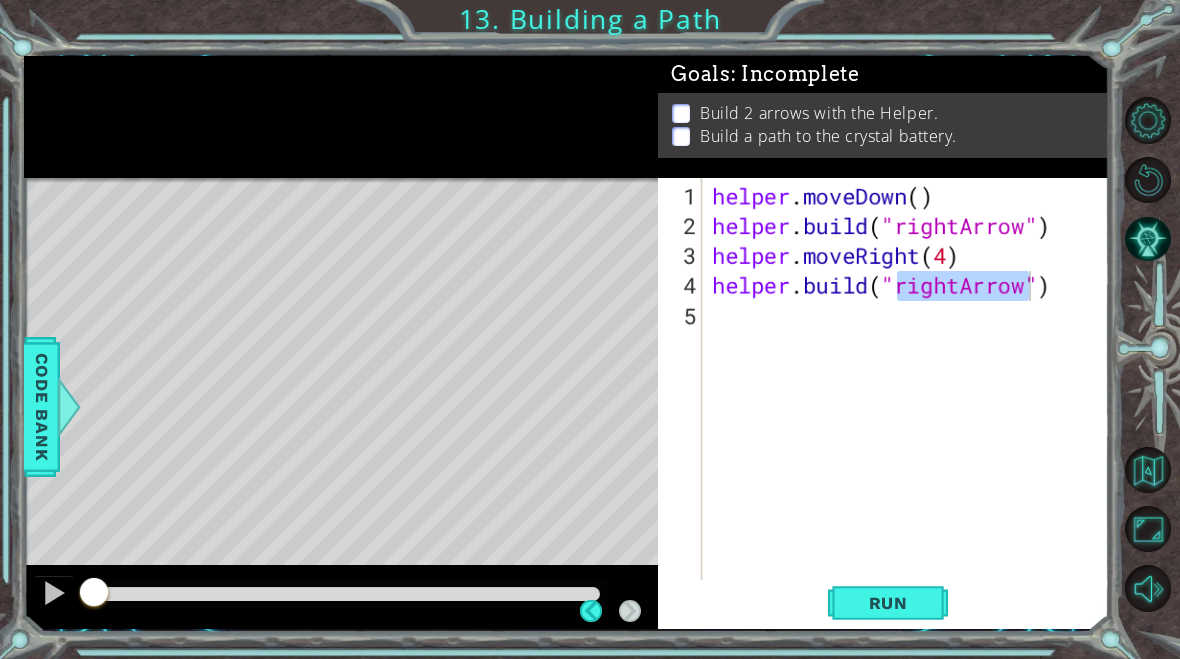 click on "Run" at bounding box center [888, 603] 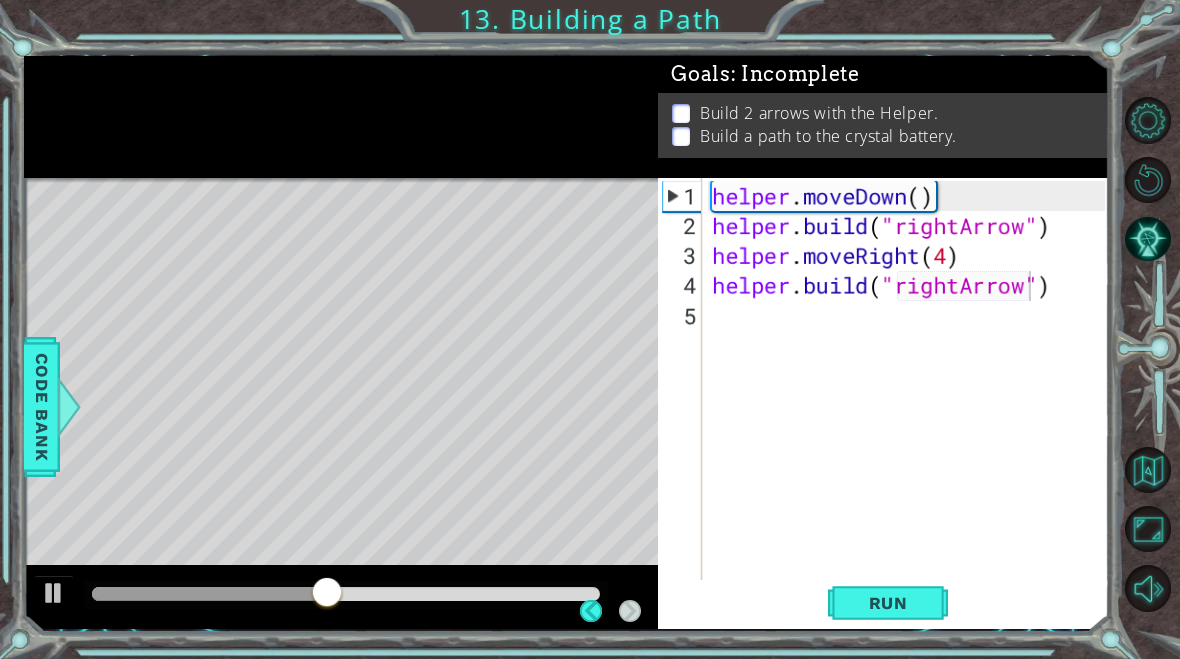 click on "helper . moveDown ( ) helper . build ( "rightArrow" ) helper . moveRight ( 4 ) helper . build ( "rightArrow" )" at bounding box center (911, 421) 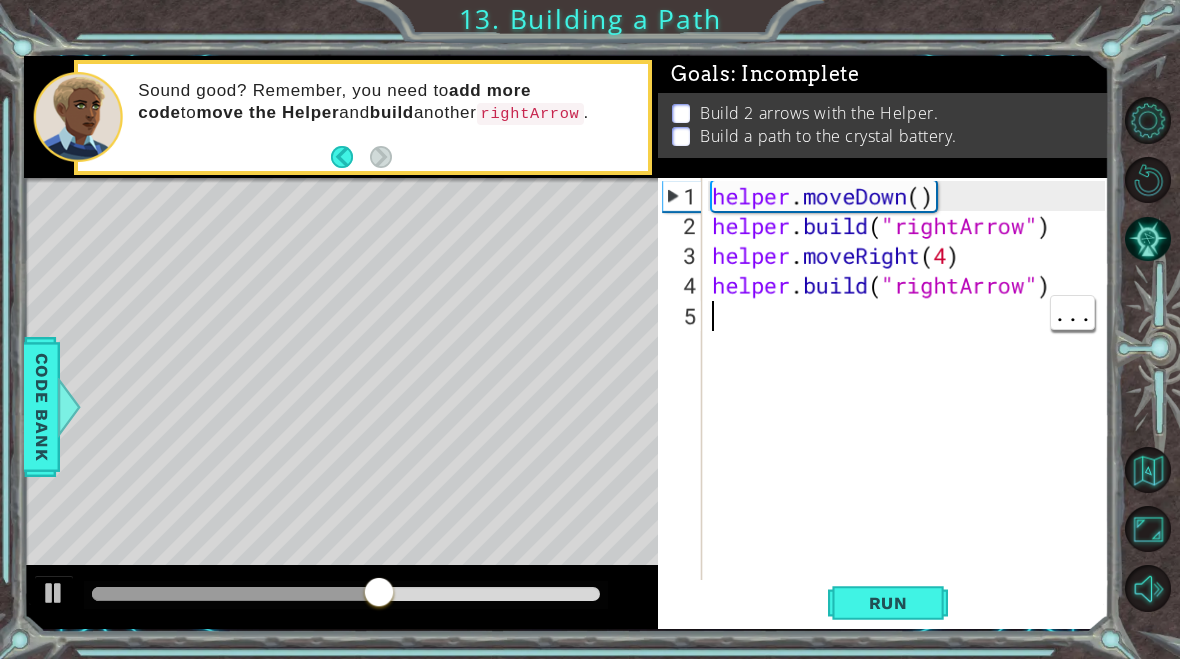 click on "helper . moveDown ( ) helper . build ( "rightArrow" ) helper . moveRight ( 4 ) helper . build ( "rightArrow" )" at bounding box center (911, 421) 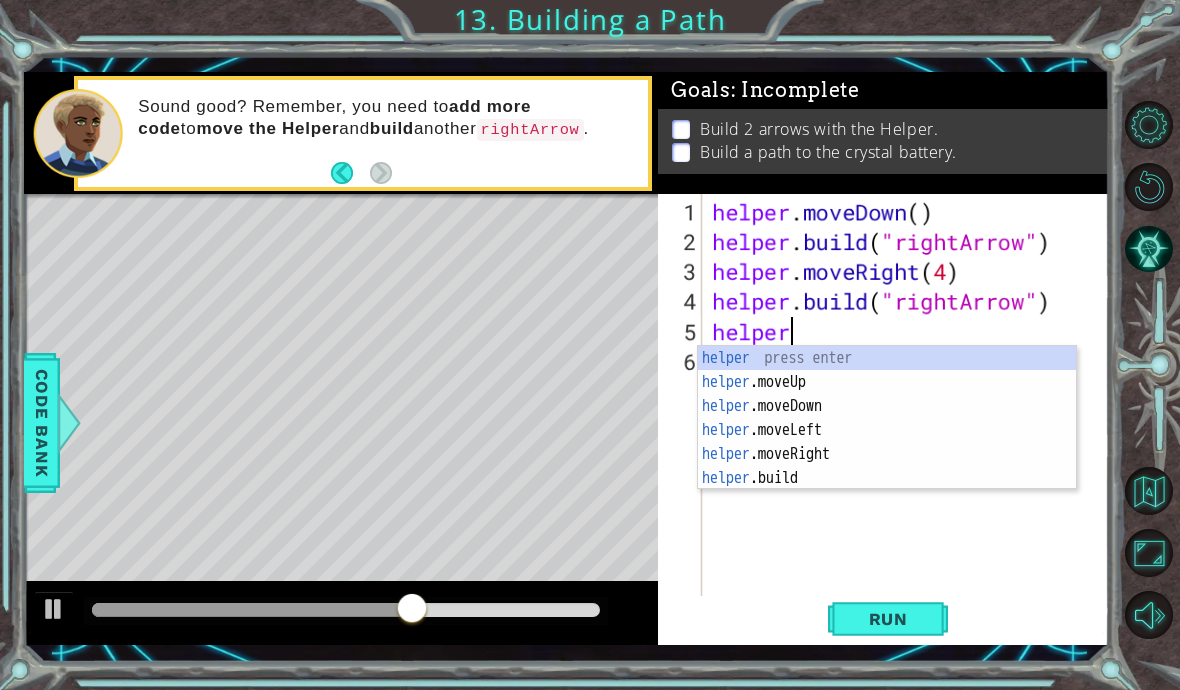 scroll, scrollTop: 35, scrollLeft: 102, axis: both 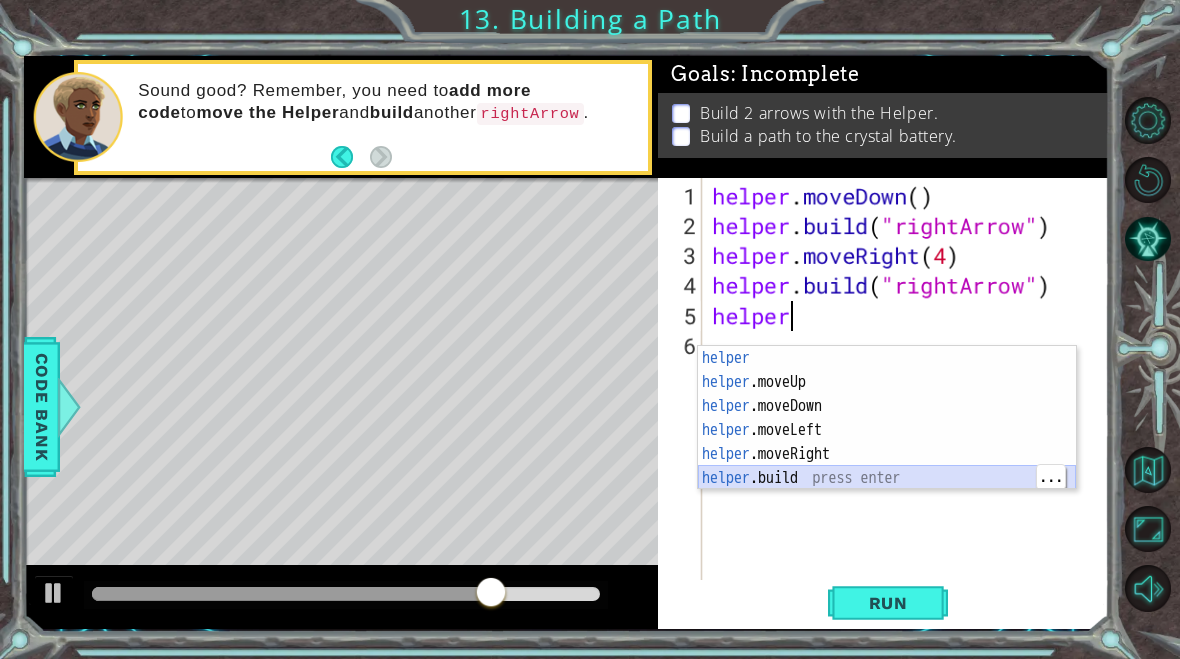 click on "helper press enter helper .moveUp press enter helper .moveDown press enter helper .moveLeft press enter helper .moveRight press enter helper .build press enter" at bounding box center (887, 442) 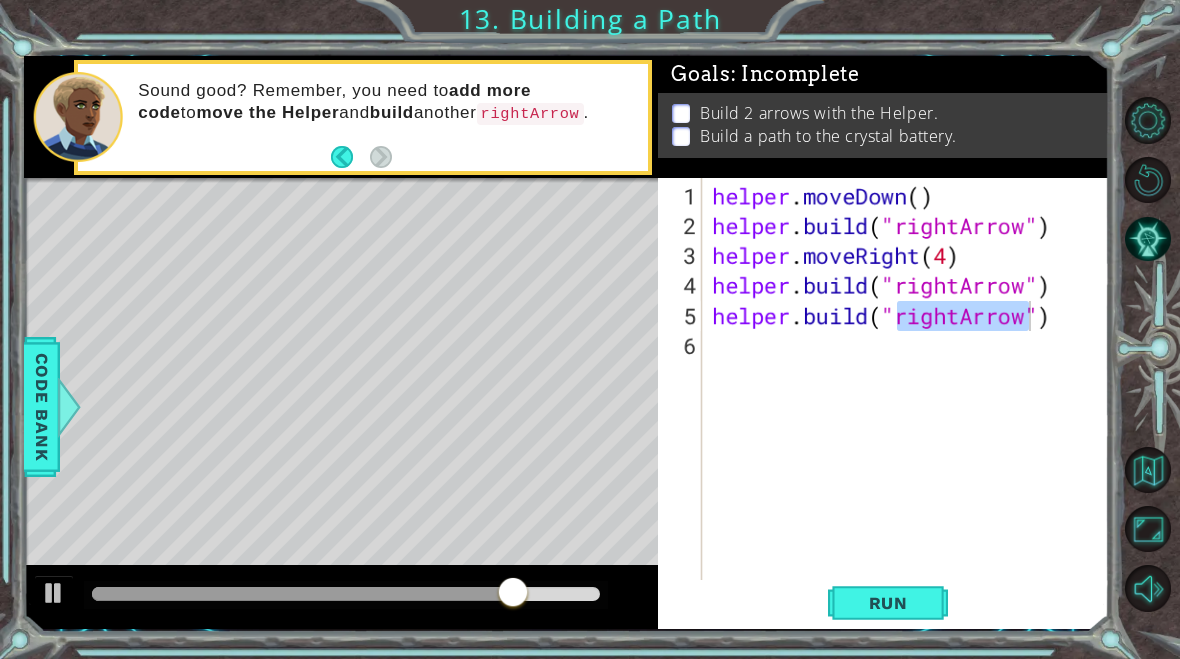 click on "Run" at bounding box center [888, 602] 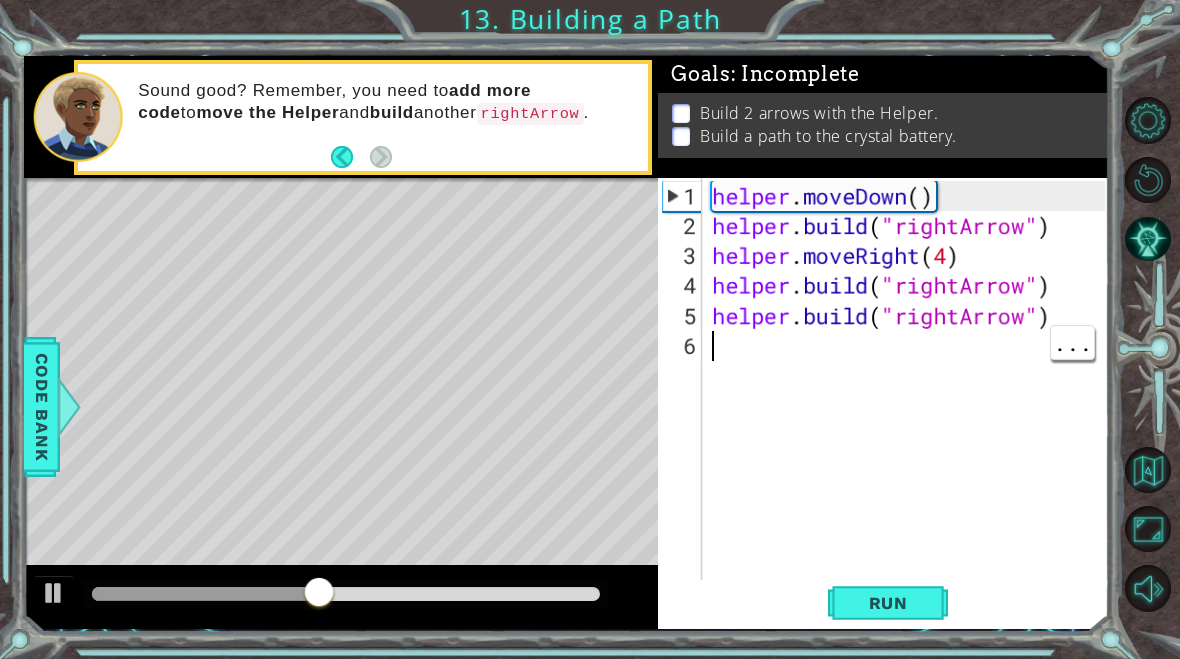 click on "helper . moveDown ( ) helper . build ( "rightArrow" ) helper . moveRight ( 4 ) helper . build ( "rightArrow" ) helper . build ( "rightArrow" )" at bounding box center (911, 421) 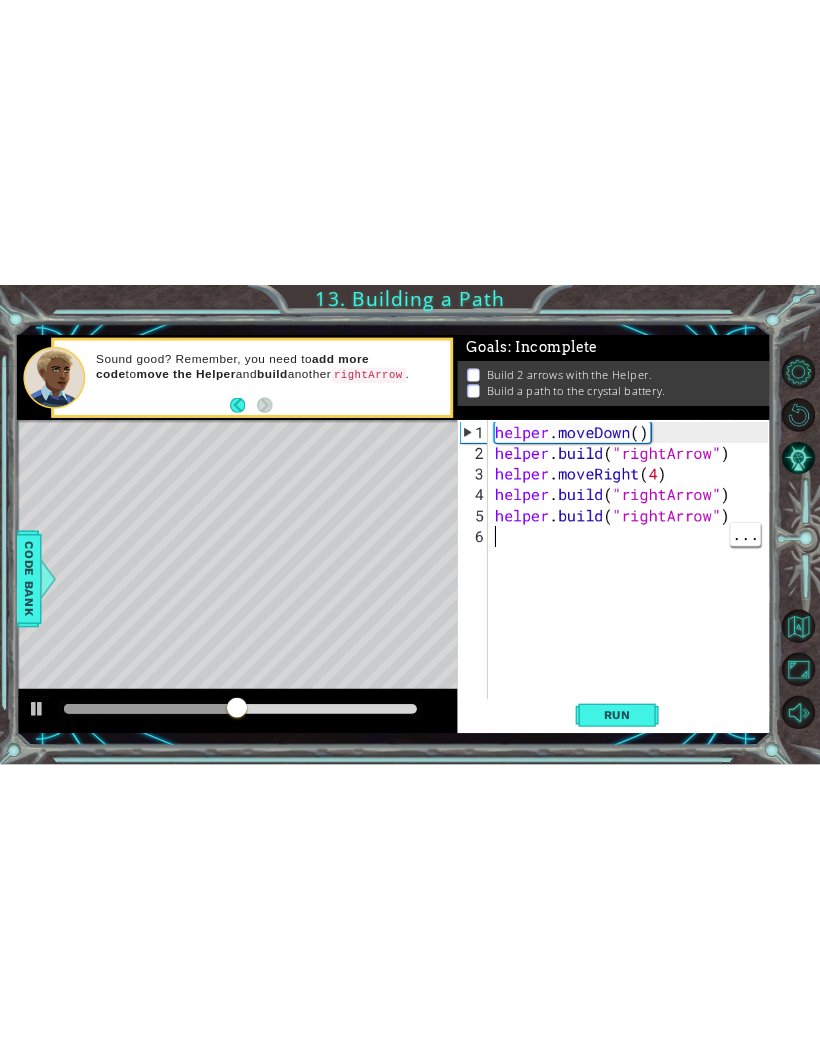 scroll, scrollTop: 35, scrollLeft: 49, axis: both 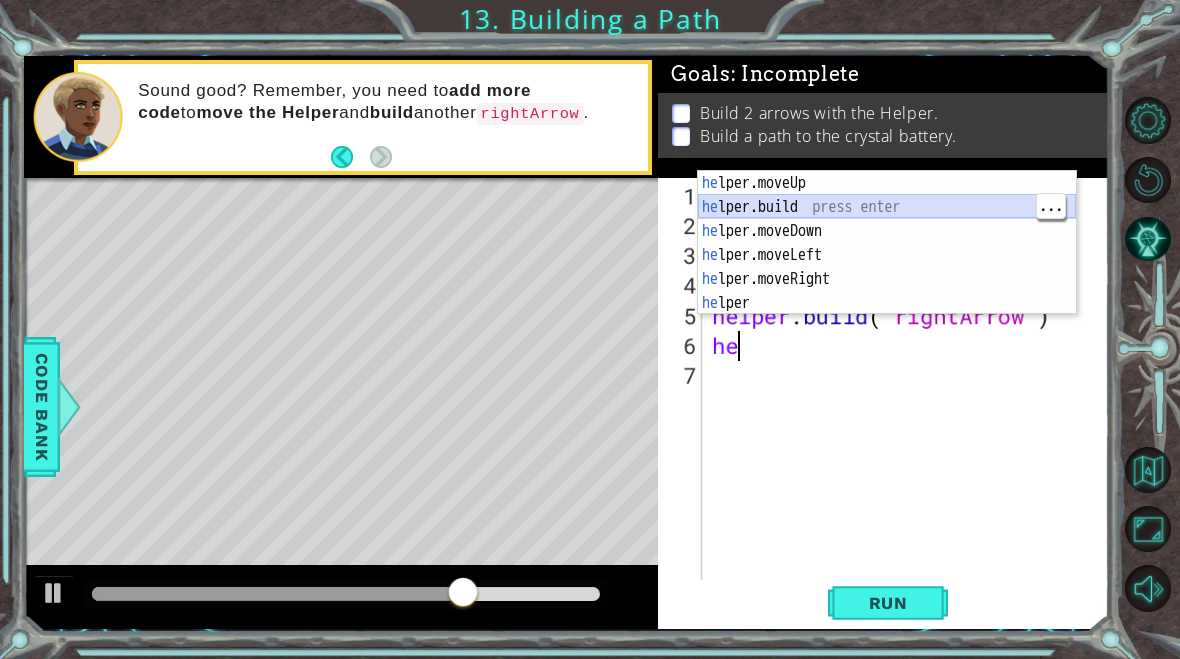 click on "he lper.moveUp press enter he lper.build press enter he lper.moveDown press enter he lper.moveLeft press enter he lper.moveRight press enter he lper press enter" at bounding box center [887, 267] 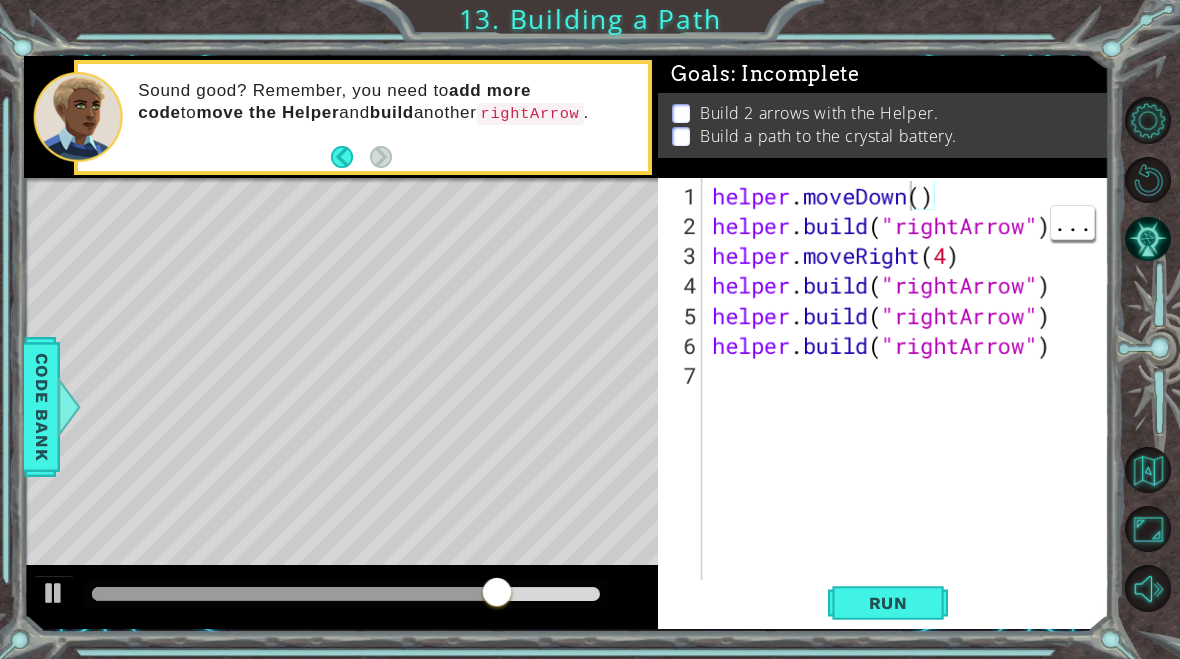click on "Run" at bounding box center [888, 603] 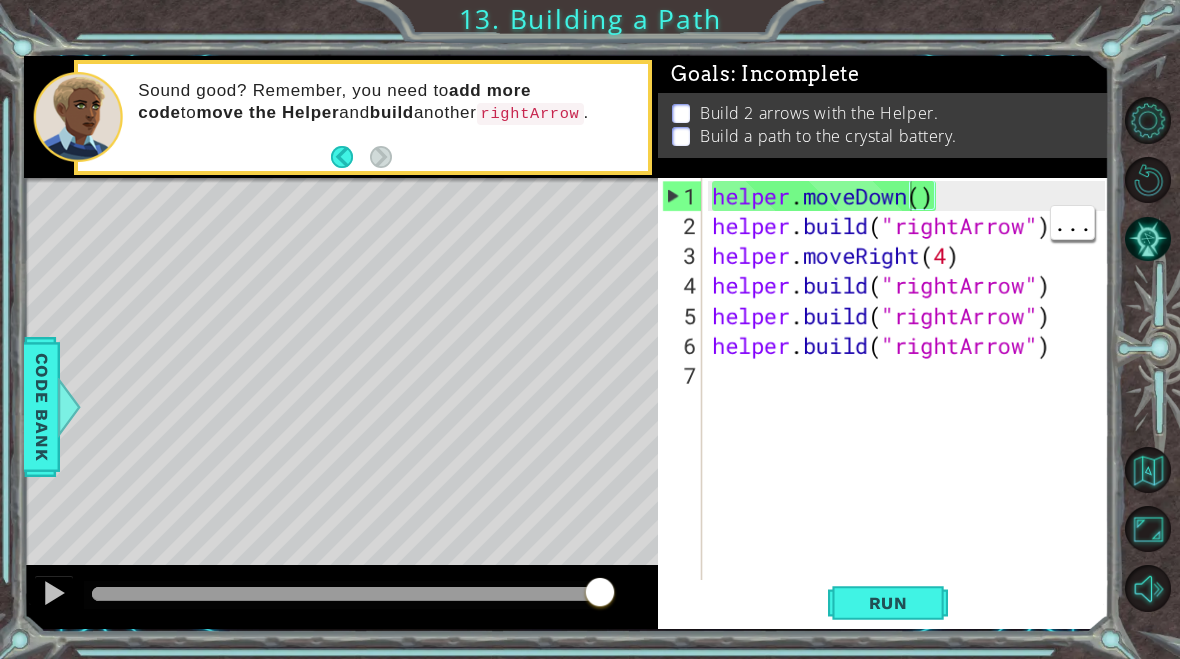 click on "Run" at bounding box center [888, 603] 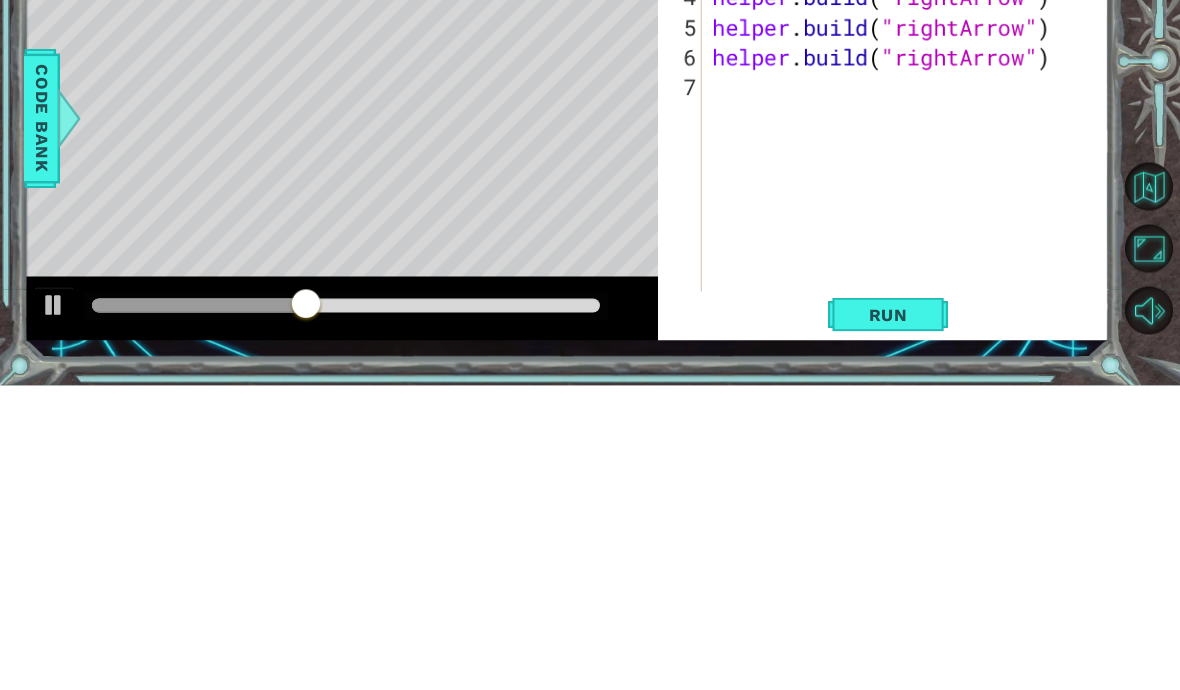 click at bounding box center (486, 488) 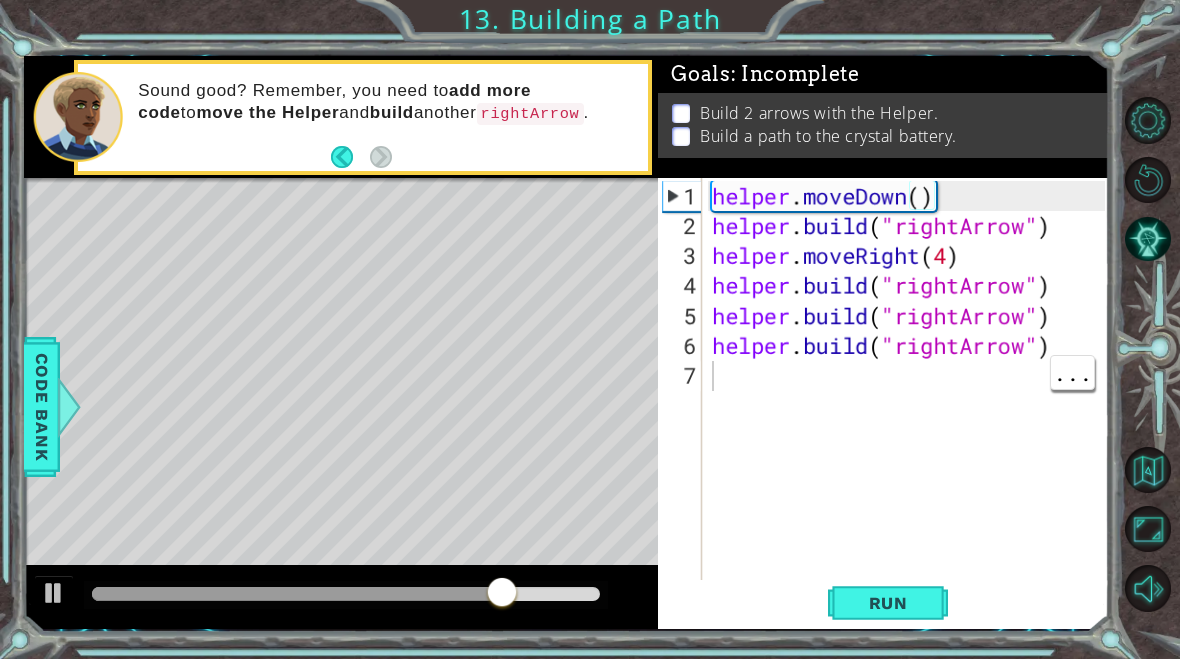 click on "helper . moveDown ( ) helper . build ( "rightArrow" ) helper . moveRight ( 4 ) helper . build ( "rightArrow" ) helper . build ( "rightArrow" ) helper . build ( "rightArrow" )" at bounding box center (911, 421) 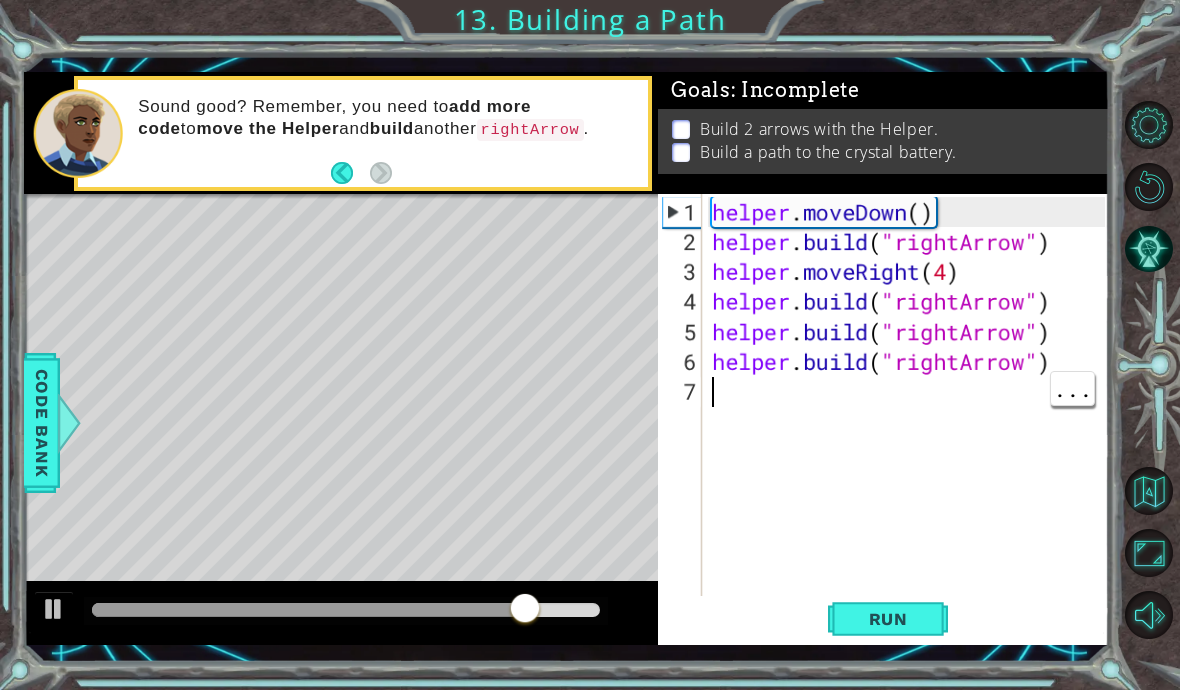 type on "abcde fg" 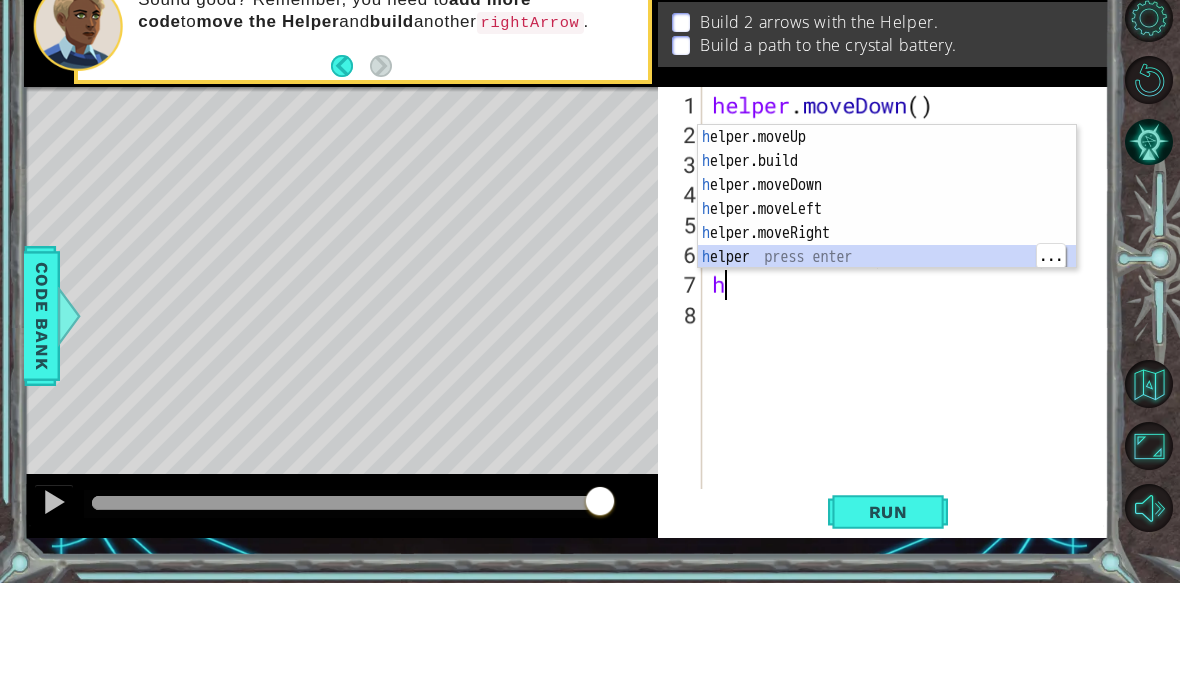 click on "h elper.moveUp press enter h elper.build press enter h elper.moveDown press enter h elper.moveLeft press enter h elper.moveRight press enter h elper press enter" at bounding box center [887, 328] 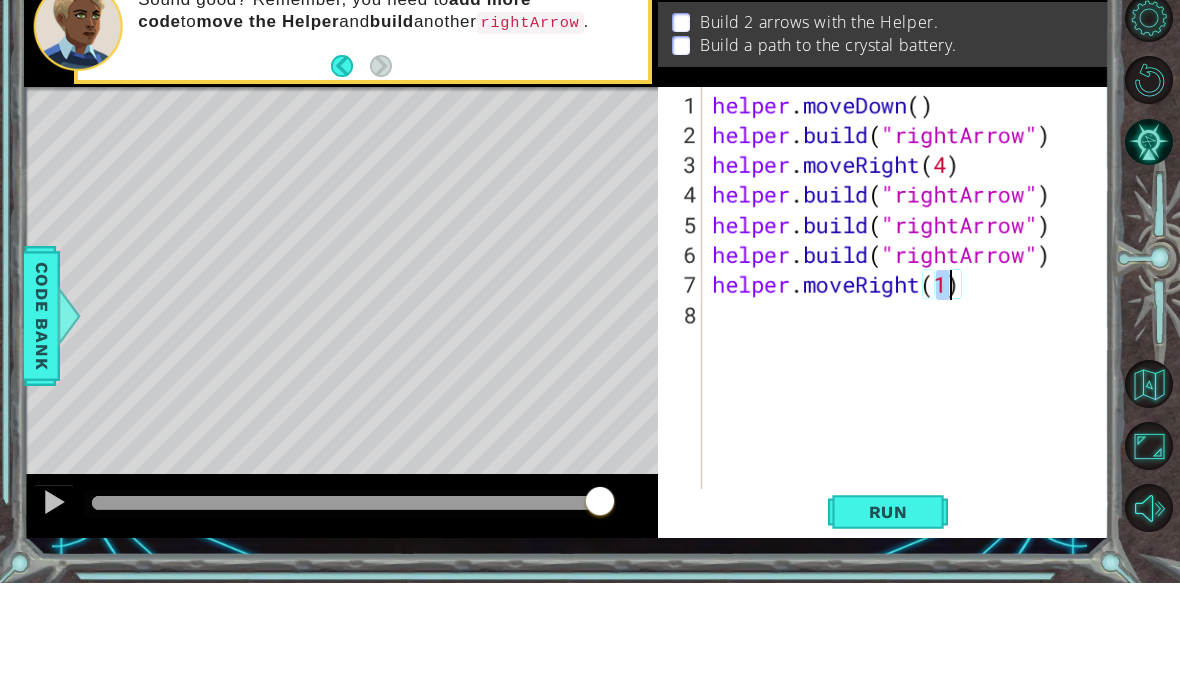 click at bounding box center [486, 488] 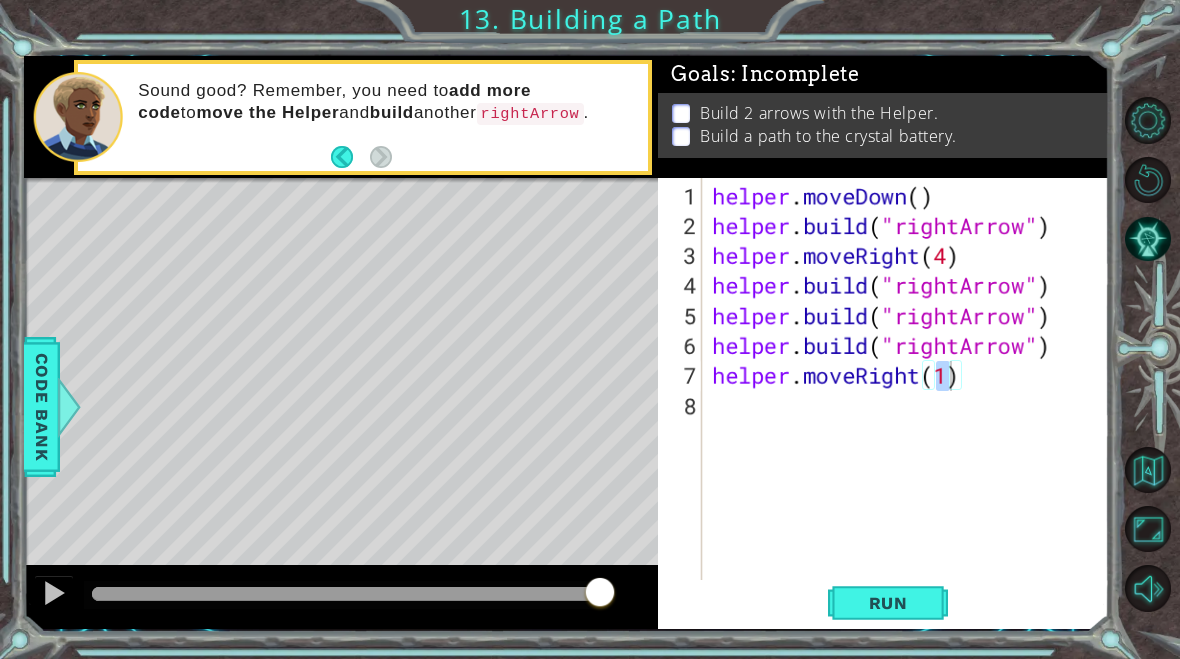 click on "Run" at bounding box center (888, 603) 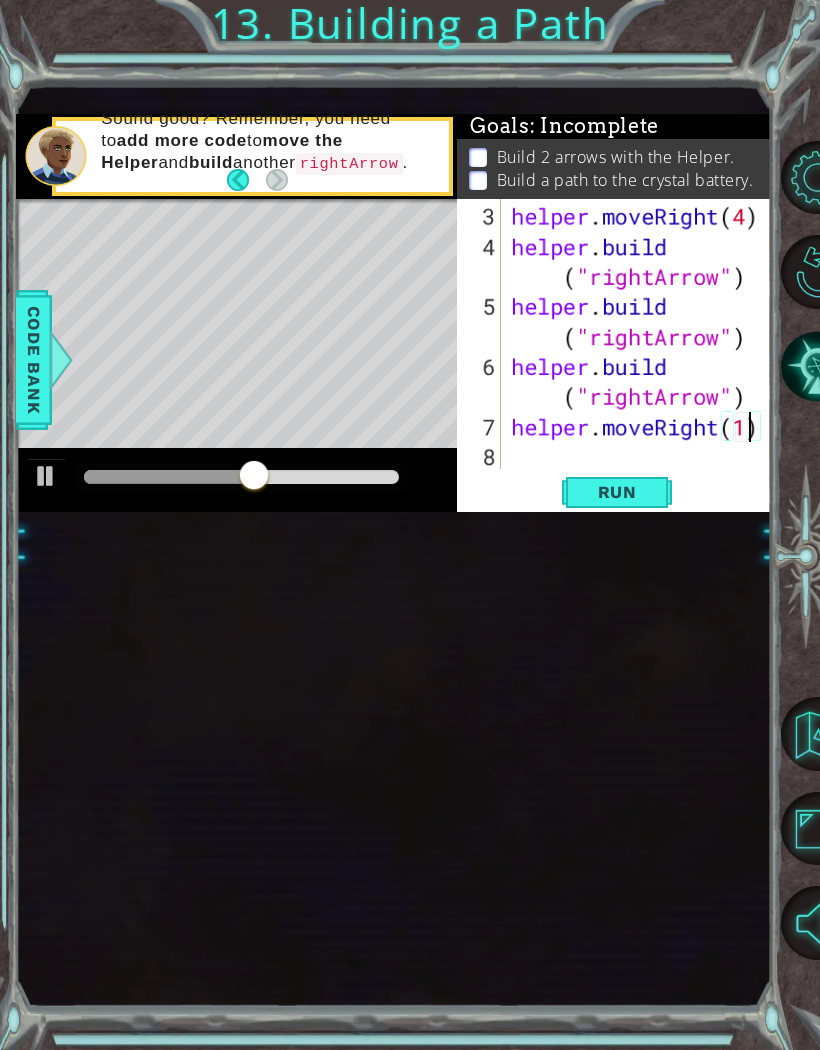 scroll, scrollTop: 90, scrollLeft: 0, axis: vertical 